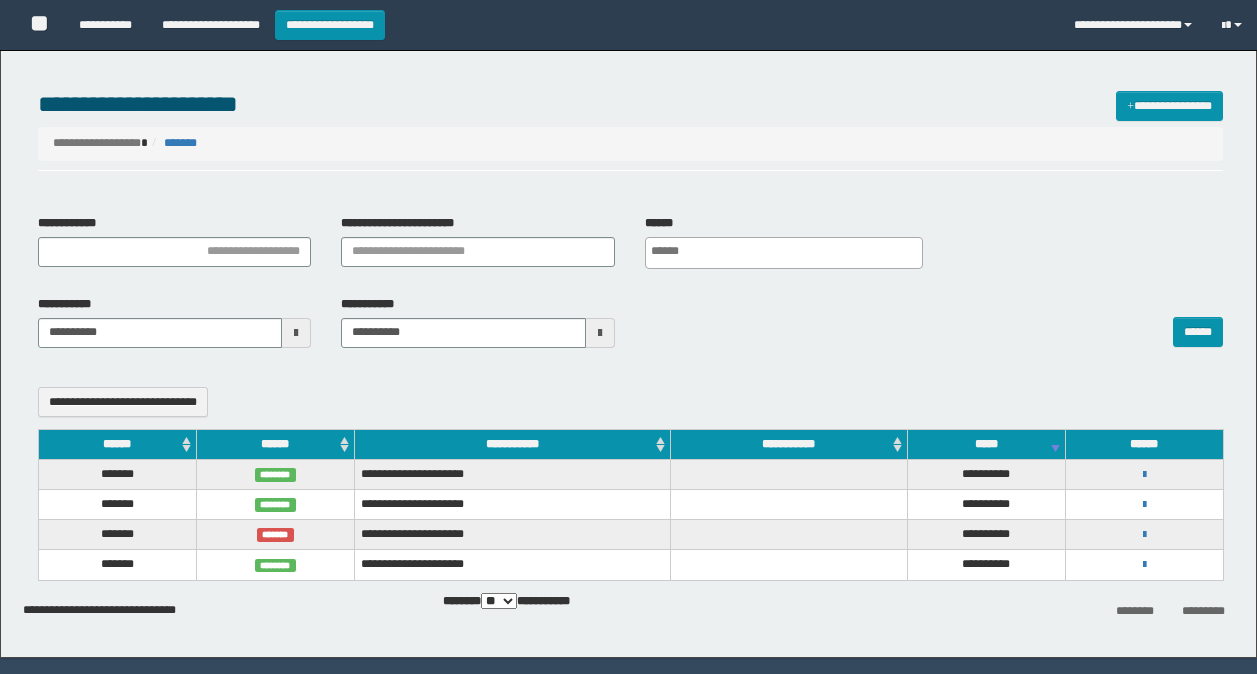 select 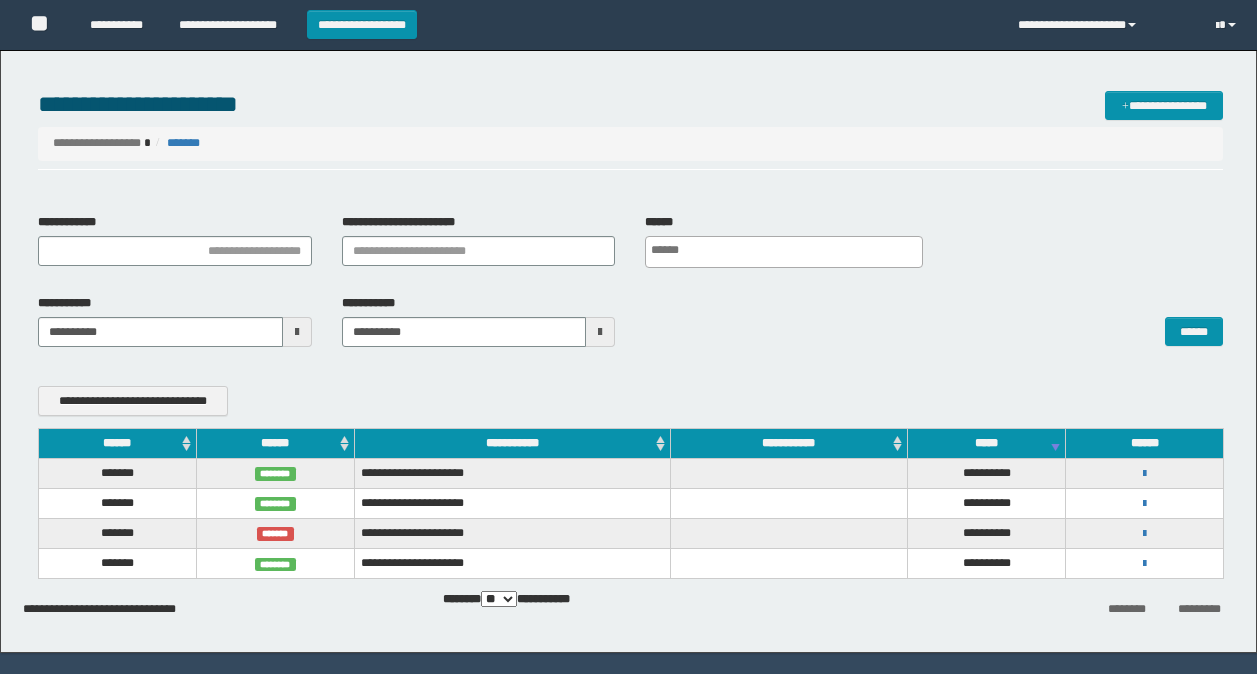 scroll, scrollTop: 0, scrollLeft: 0, axis: both 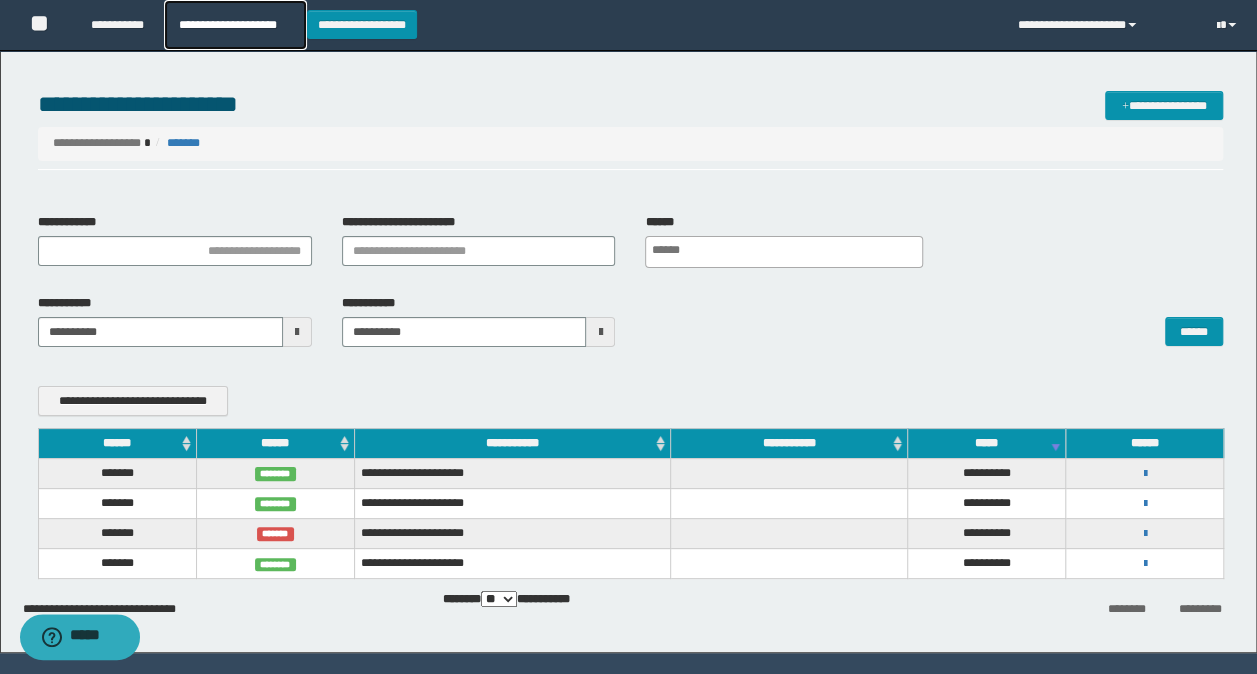 click on "**********" at bounding box center [235, 25] 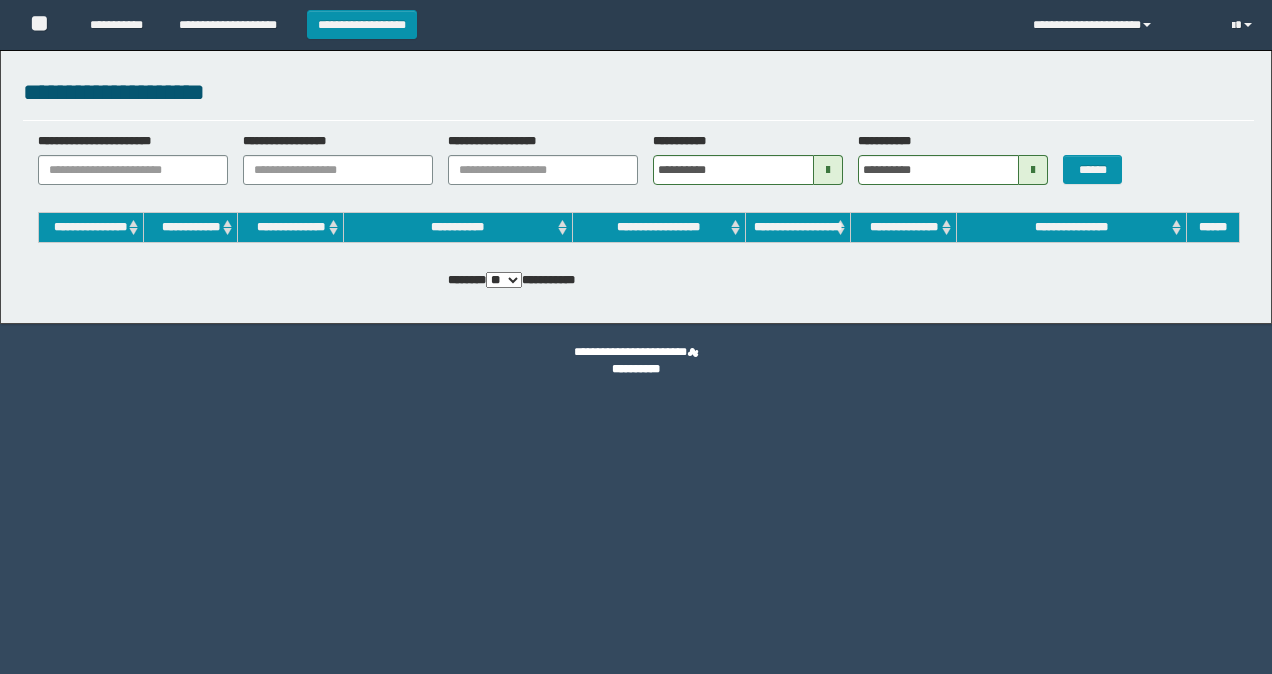 scroll, scrollTop: 0, scrollLeft: 0, axis: both 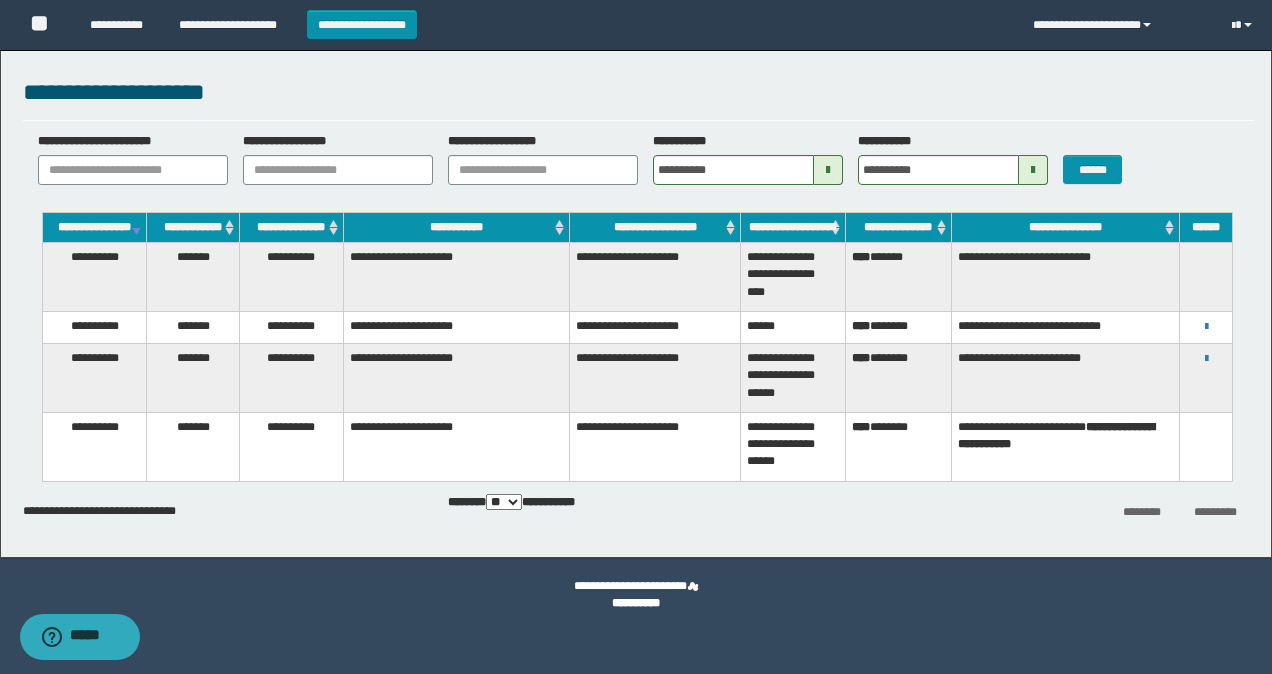 click on "**********" at bounding box center (1065, 277) 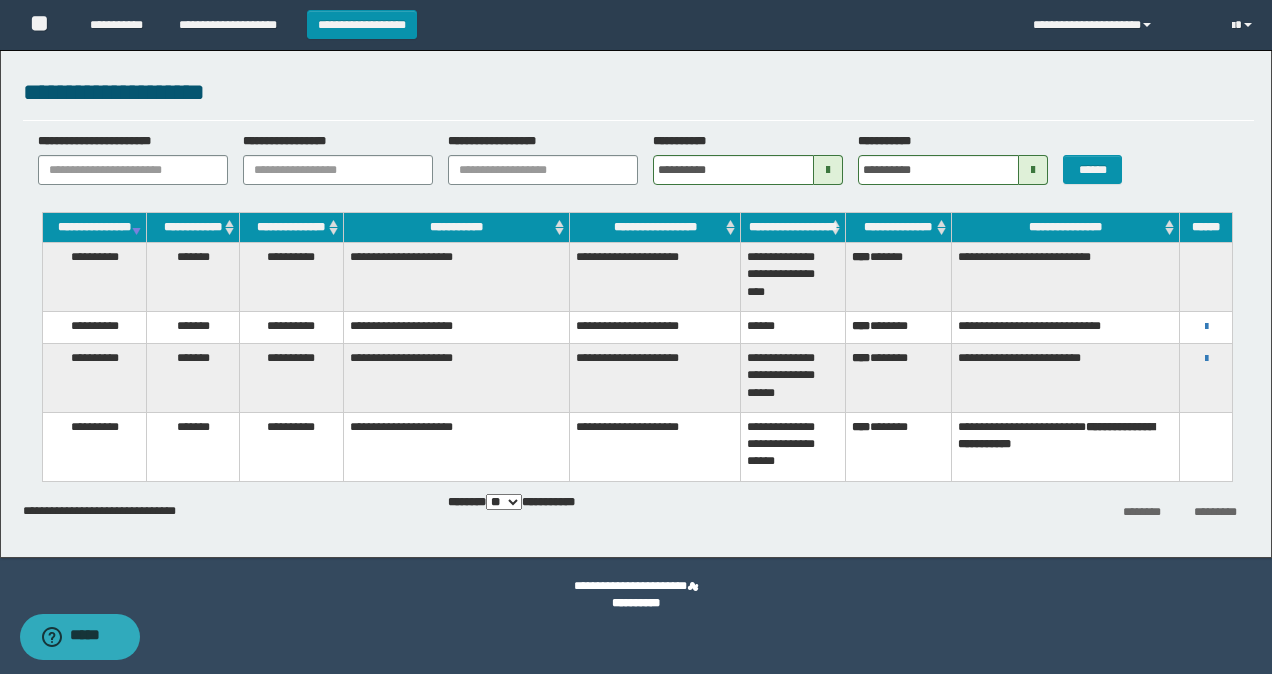 click at bounding box center (1206, 277) 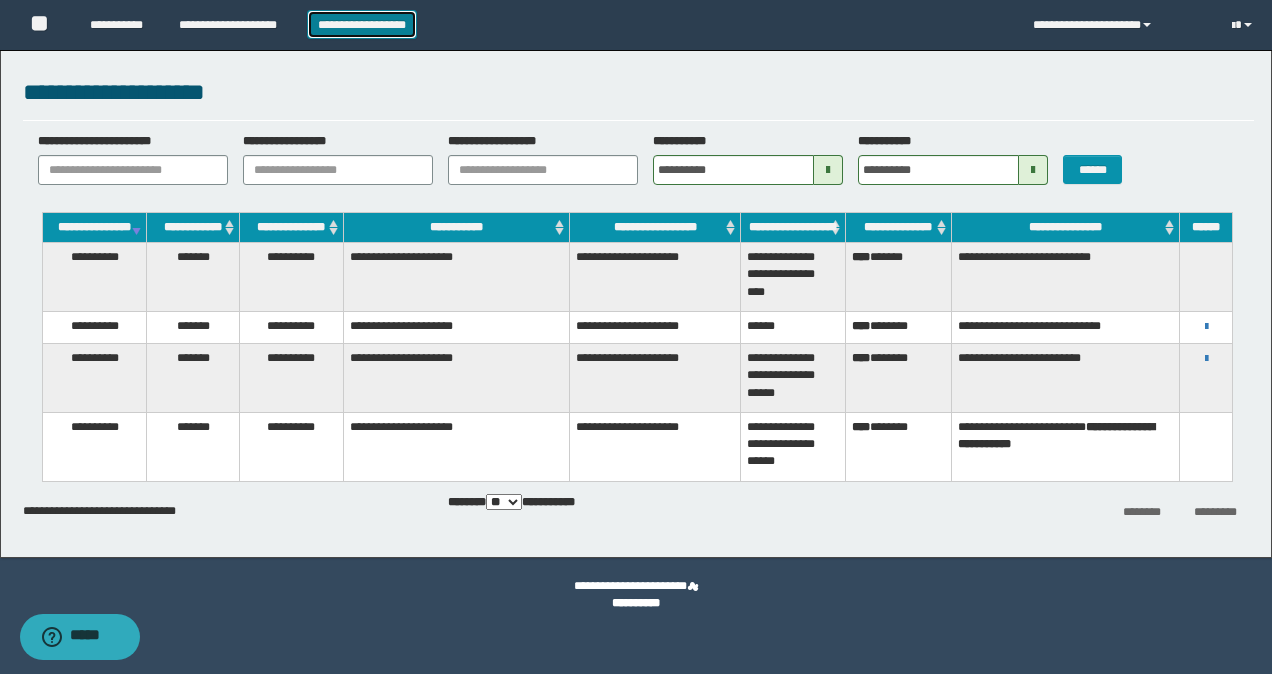 click on "**********" at bounding box center [362, 24] 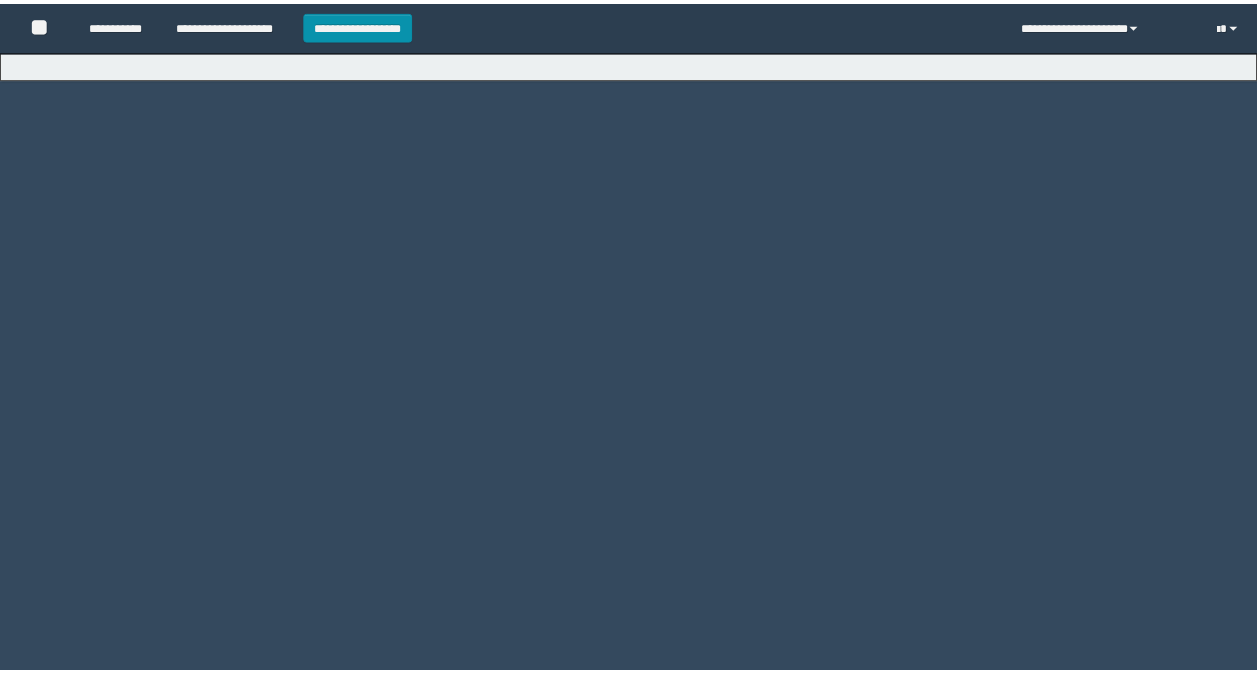 scroll, scrollTop: 0, scrollLeft: 0, axis: both 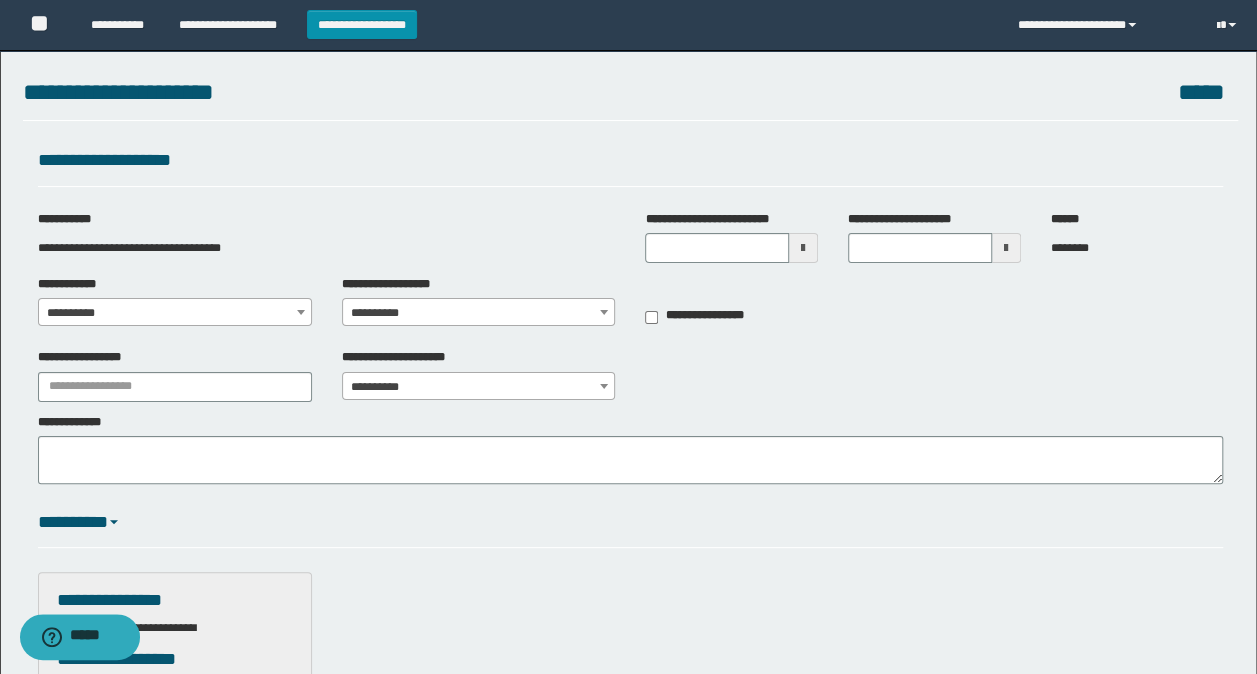 click at bounding box center [803, 248] 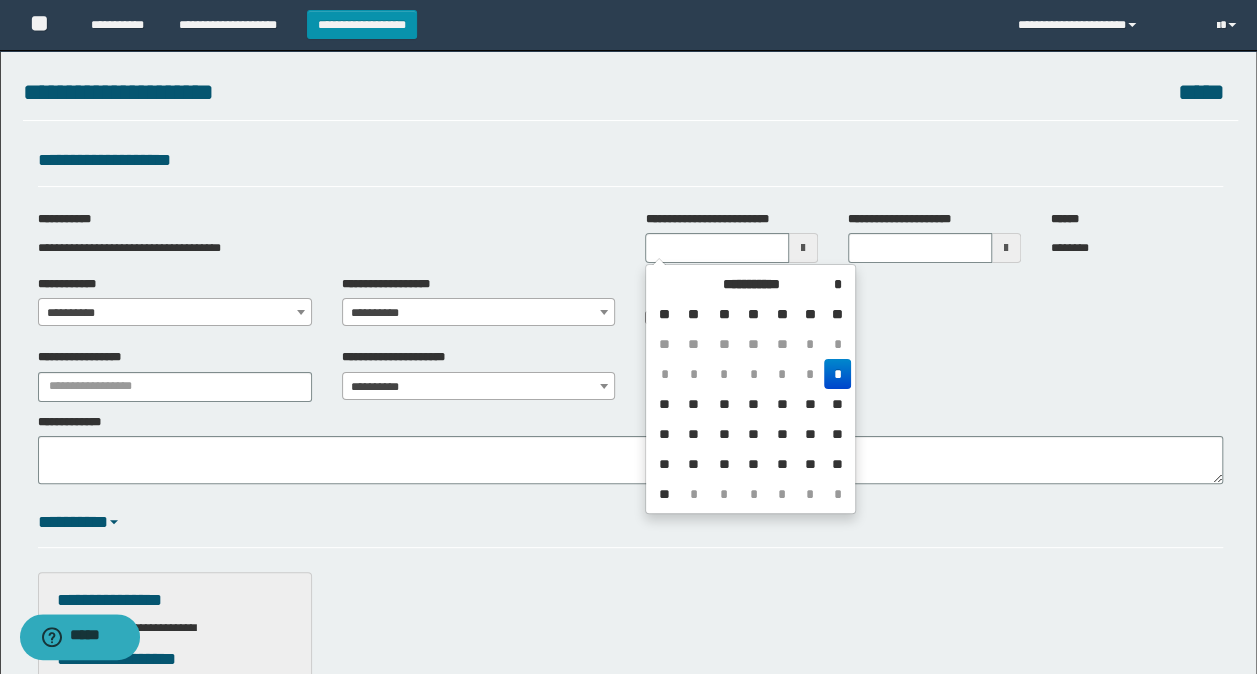 click on "*" at bounding box center [837, 374] 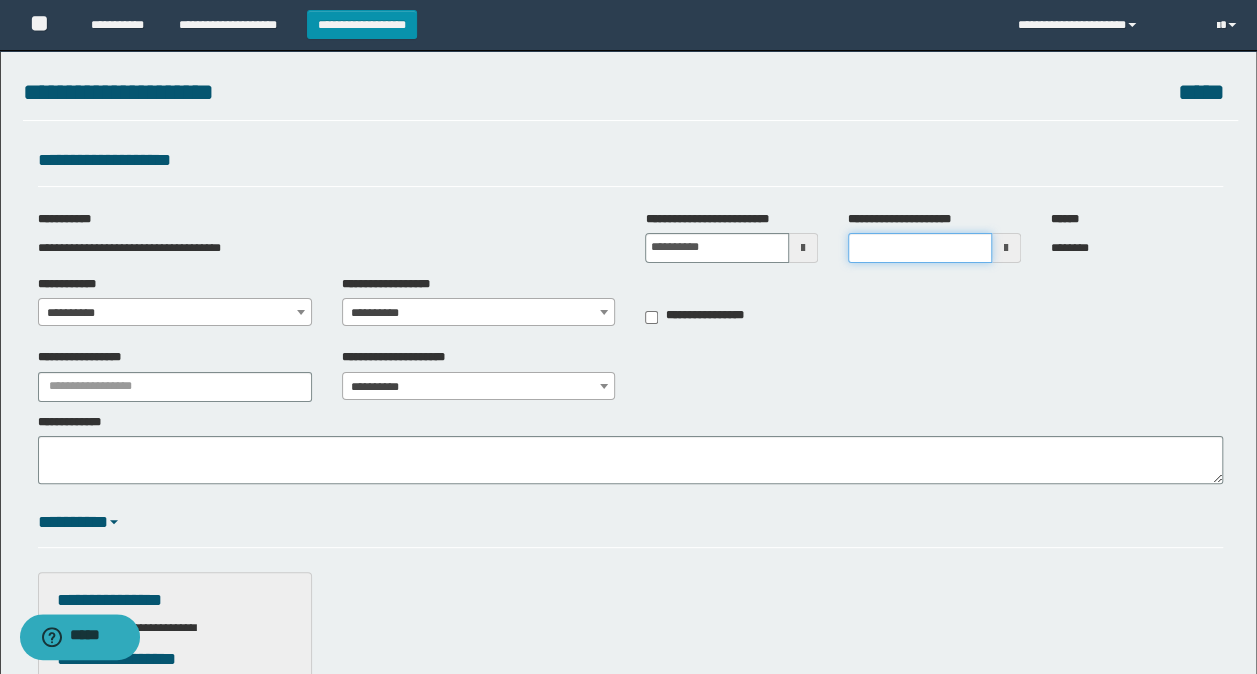 click on "**********" at bounding box center [920, 248] 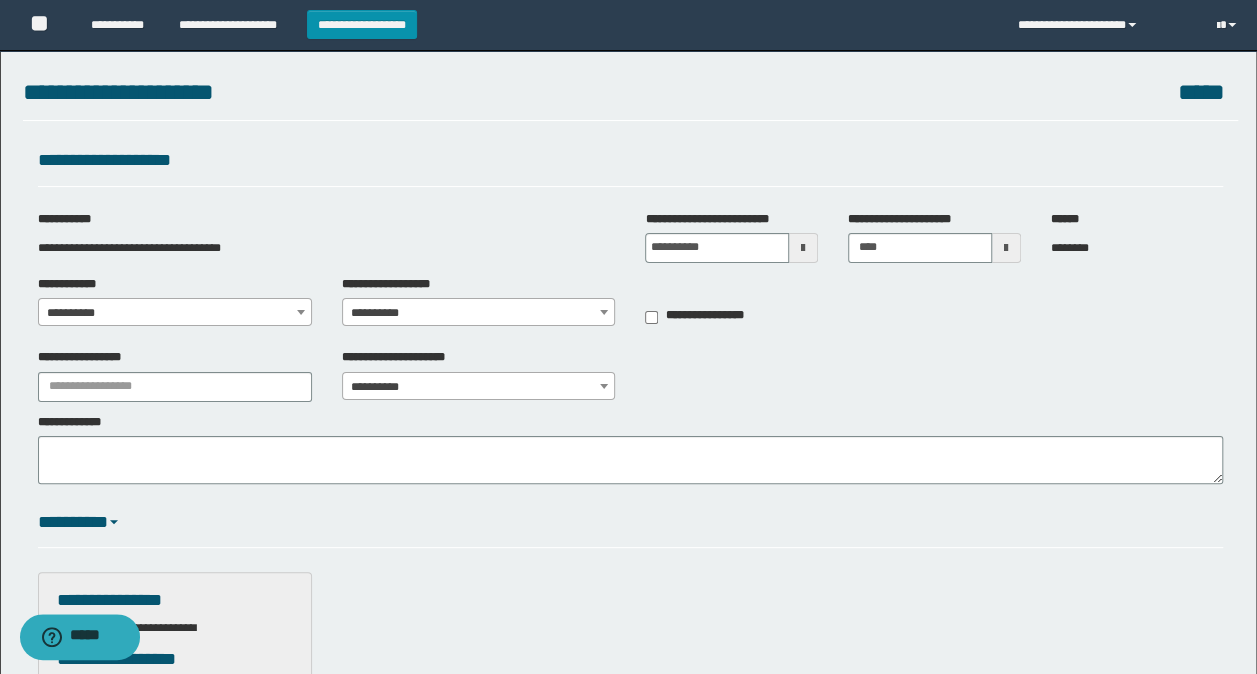 type on "*******" 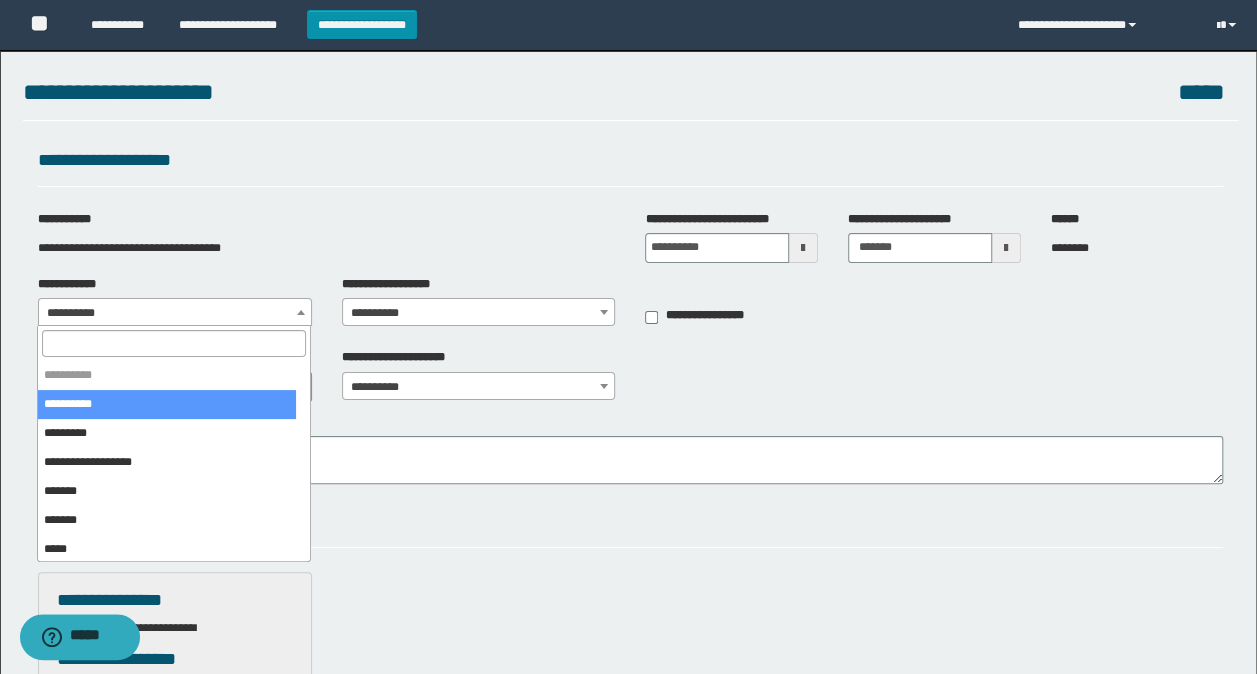 click at bounding box center (301, 312) 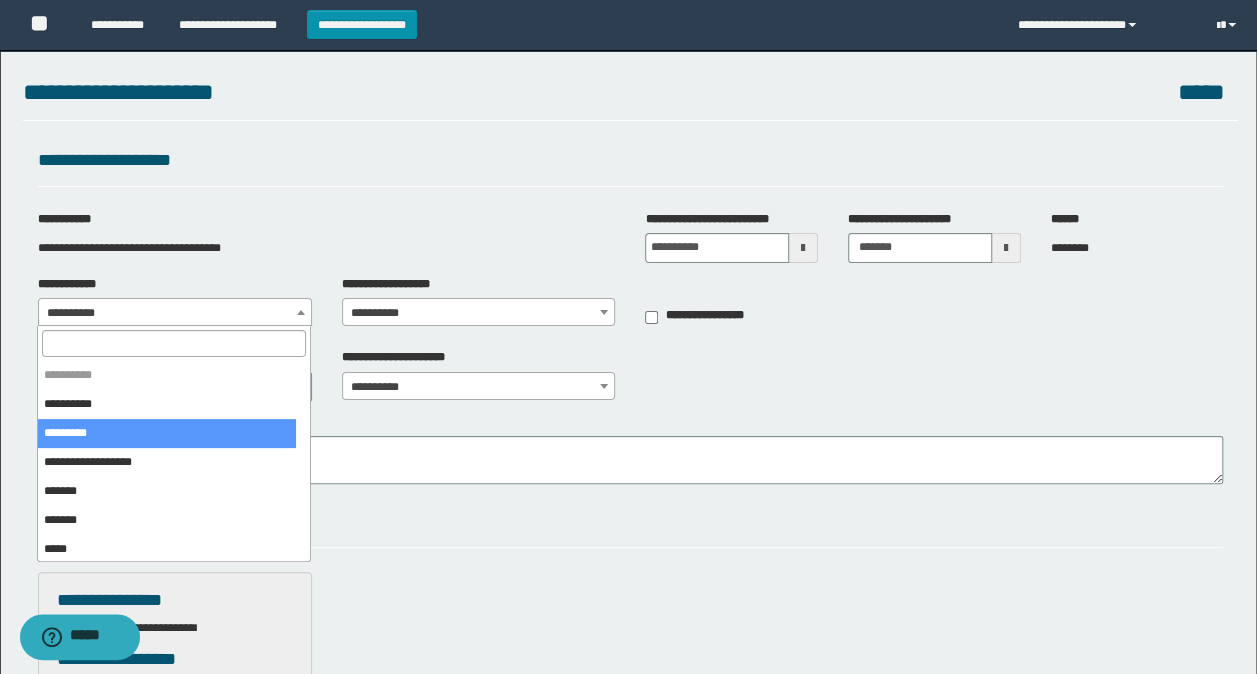 drag, startPoint x: 125, startPoint y: 425, endPoint x: 146, endPoint y: 389, distance: 41.677334 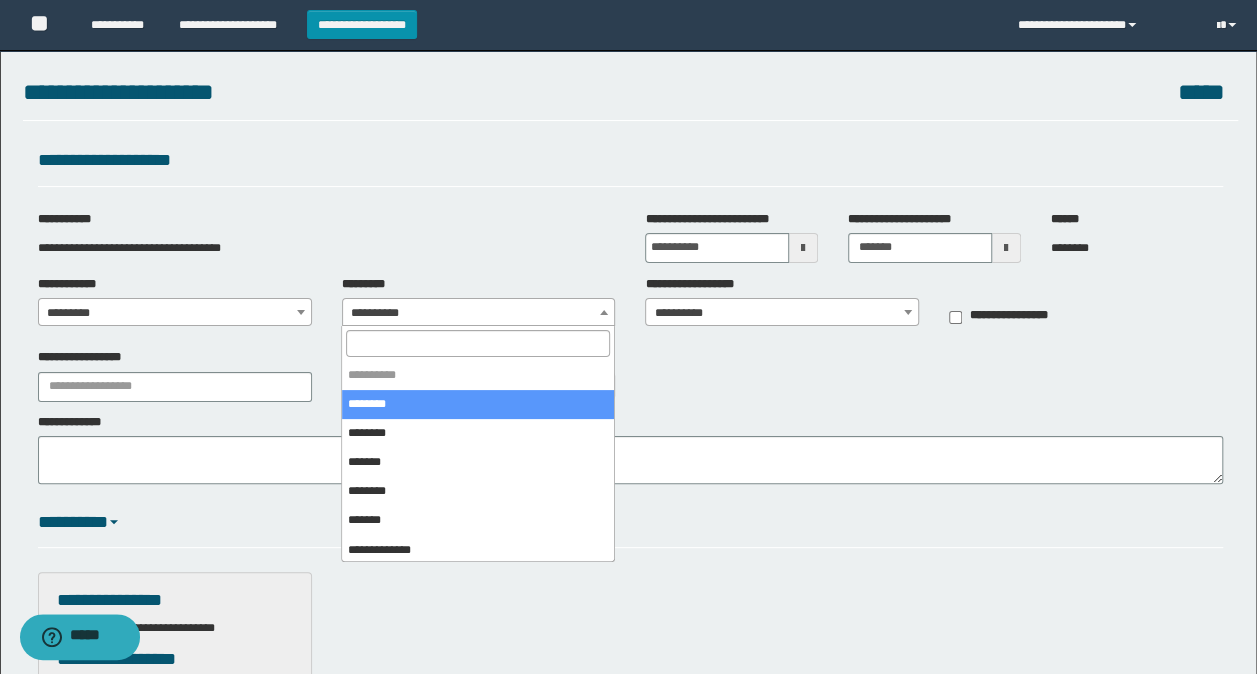 click on "**********" at bounding box center (479, 313) 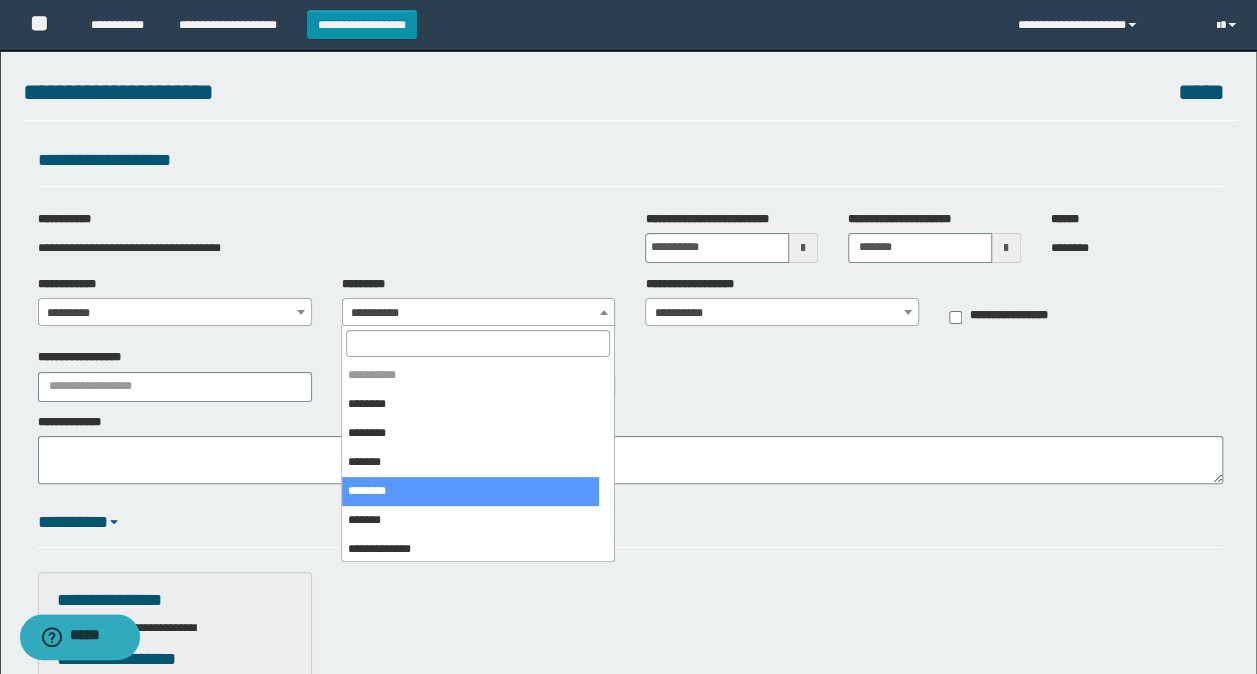 select on "***" 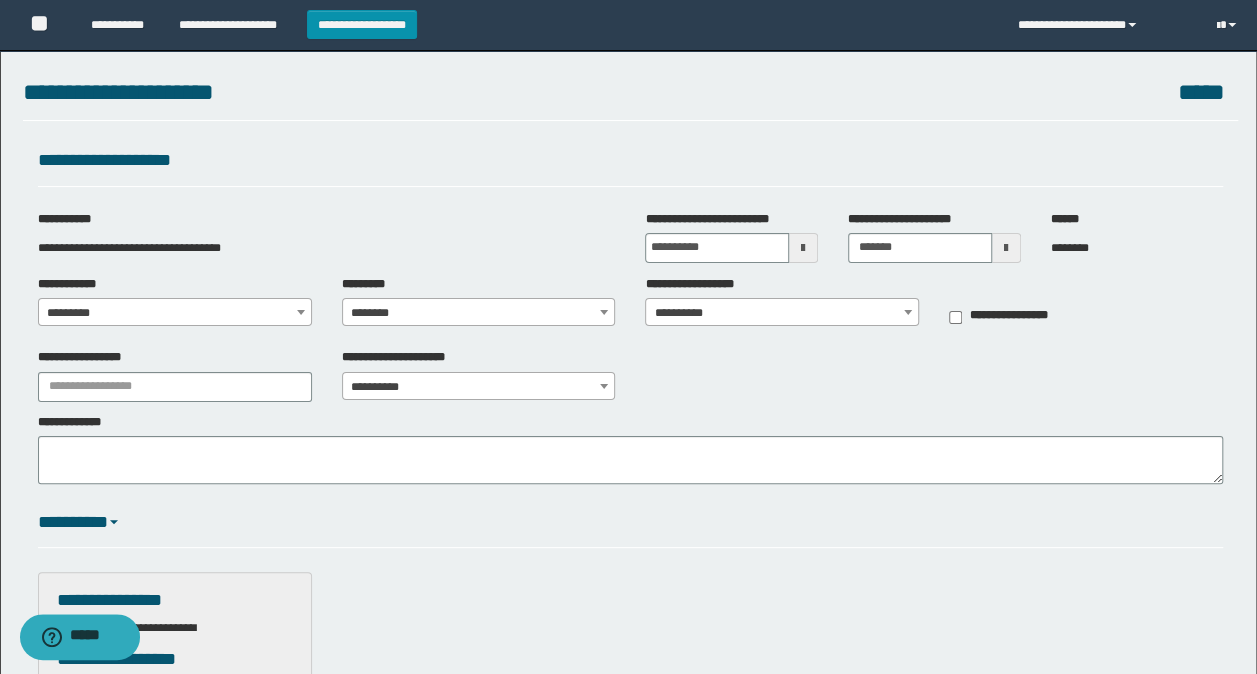 click on "**********" at bounding box center (782, 313) 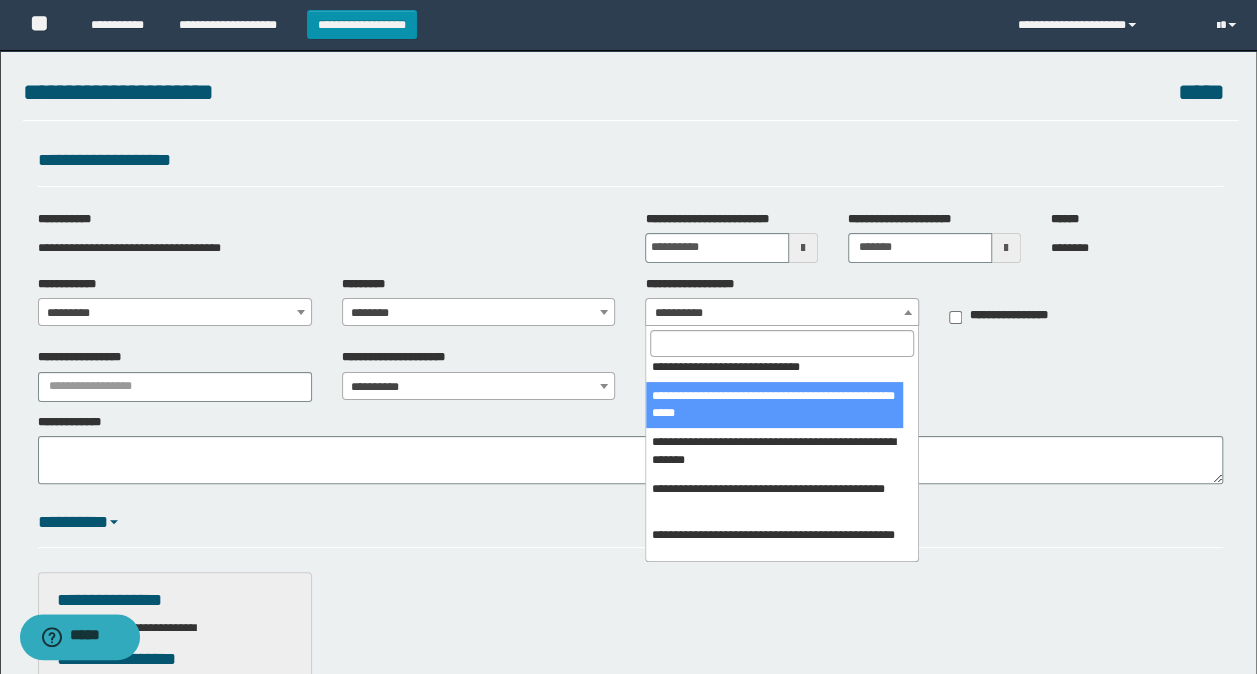 scroll, scrollTop: 560, scrollLeft: 0, axis: vertical 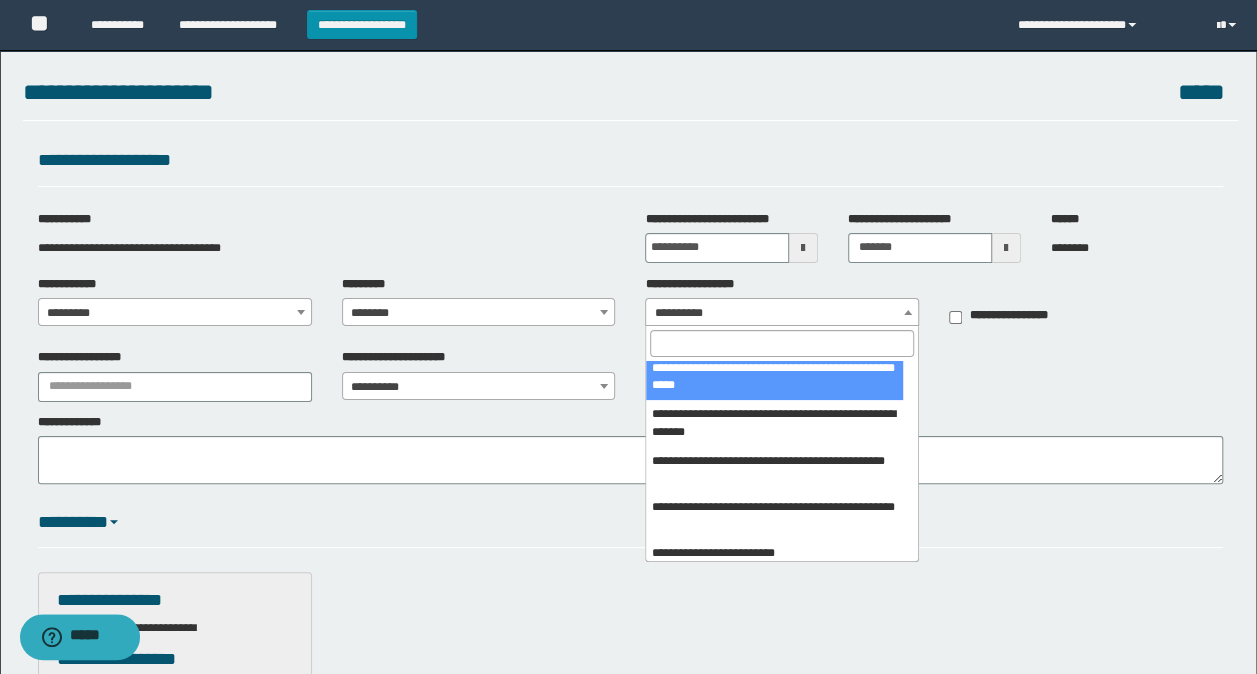 click at bounding box center (782, 343) 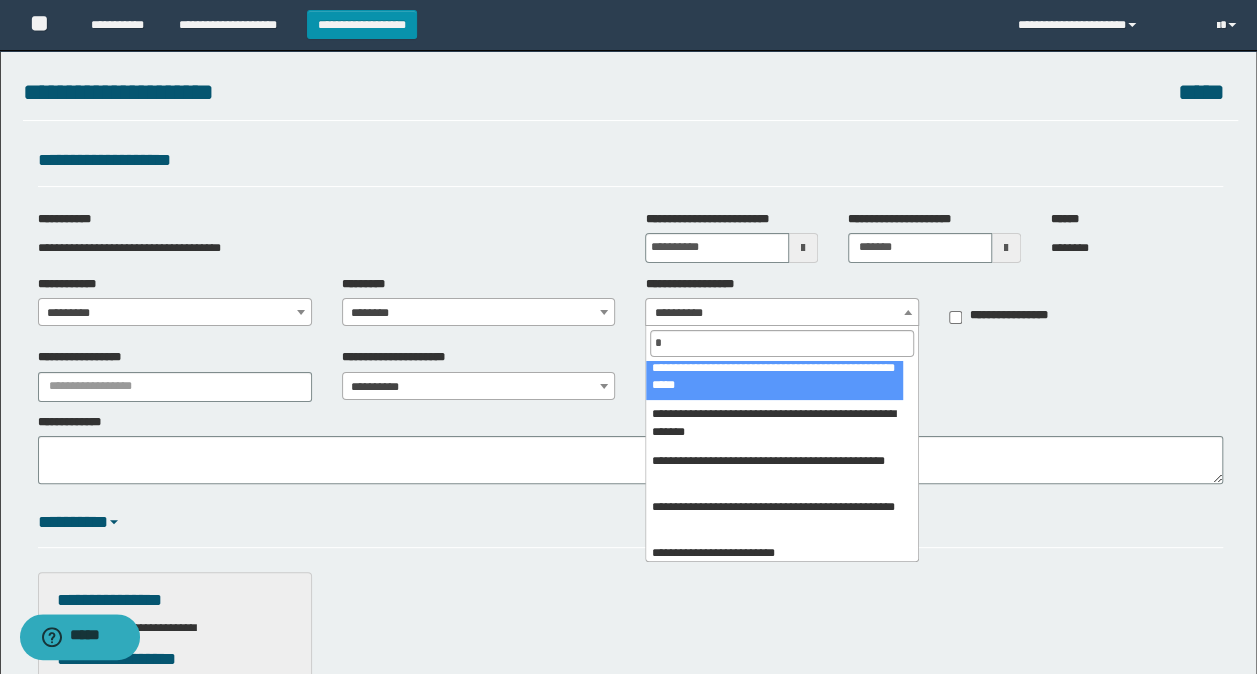scroll, scrollTop: 0, scrollLeft: 0, axis: both 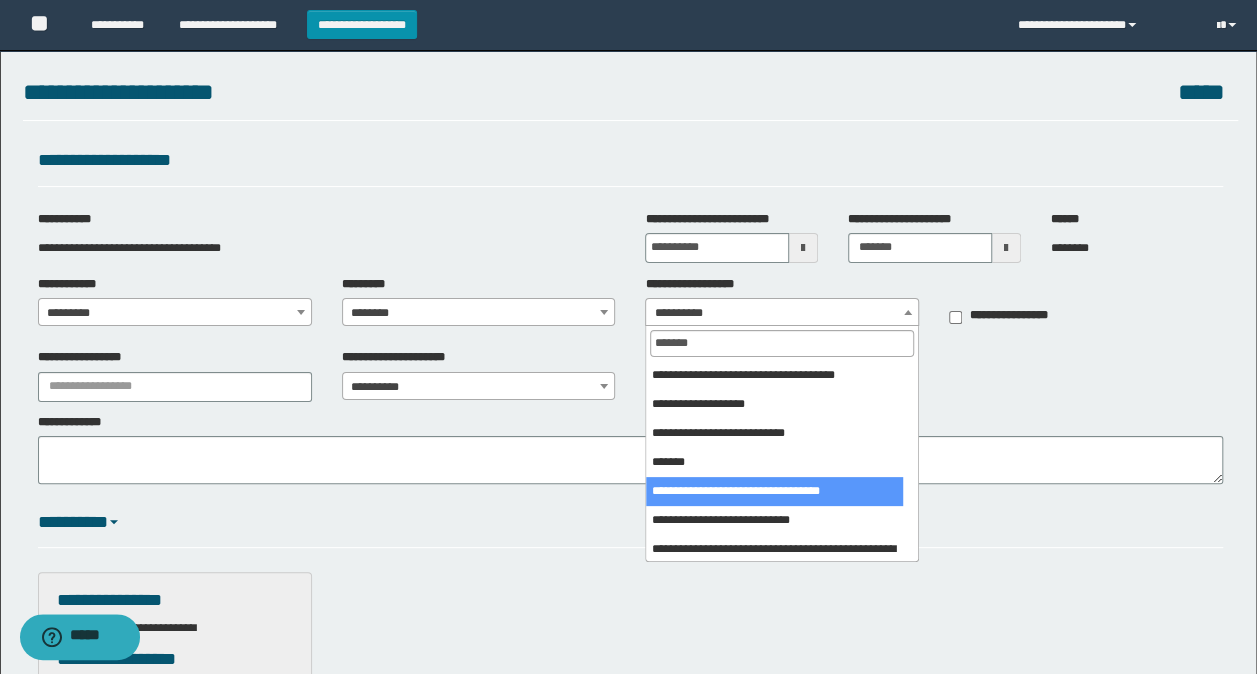 type on "*******" 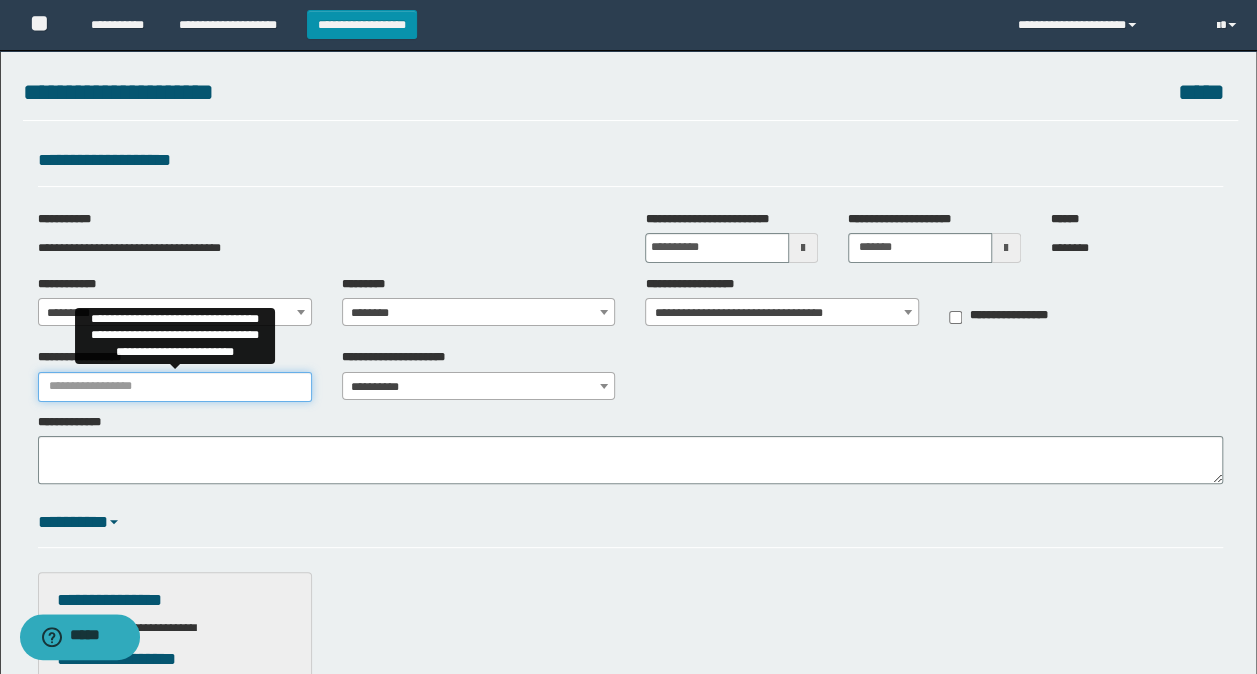 click on "**********" at bounding box center [175, 387] 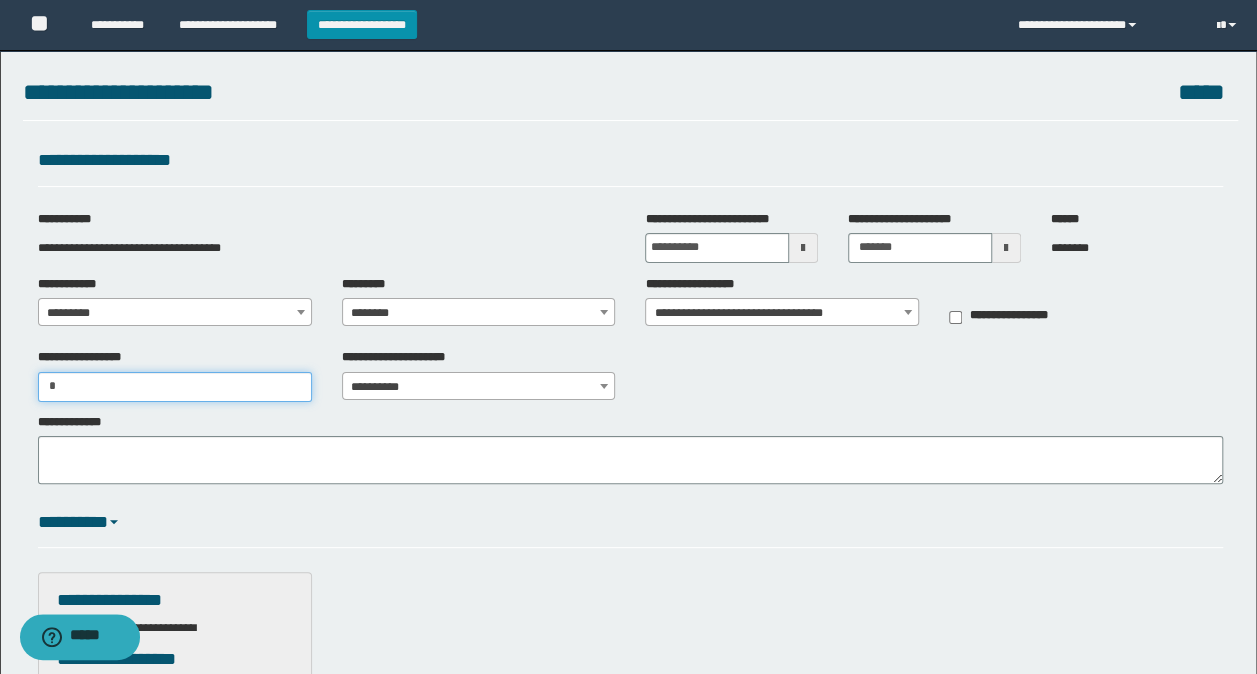 type on "*" 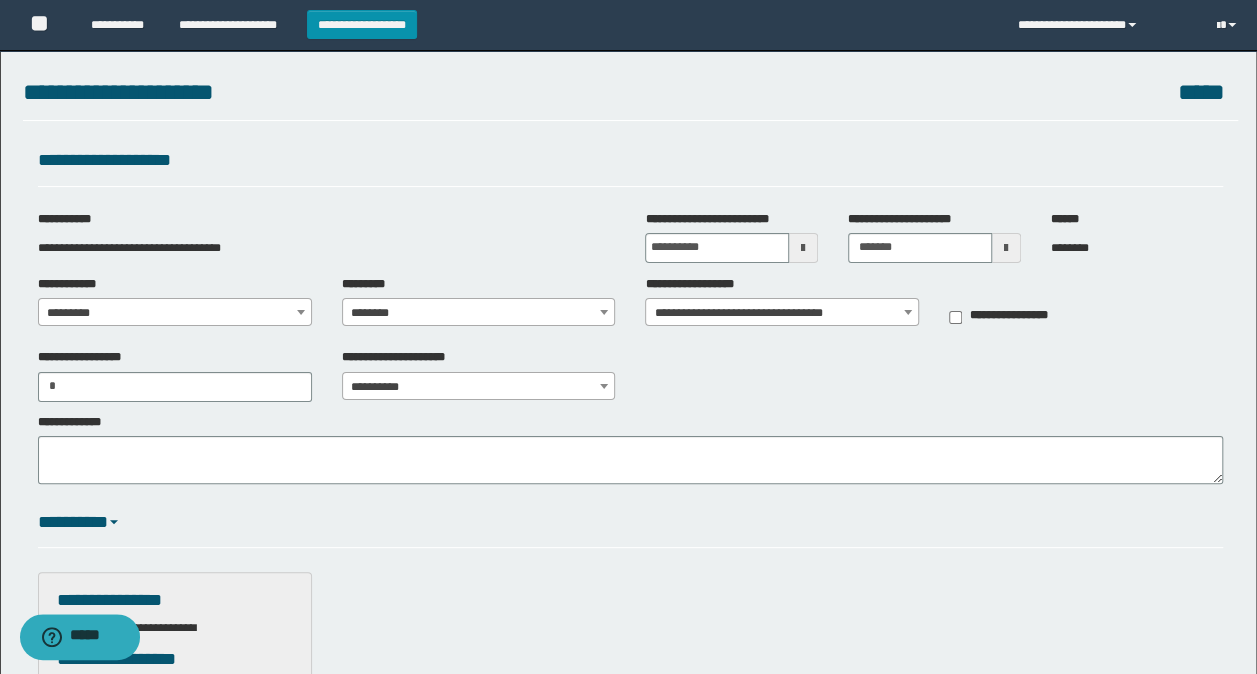 drag, startPoint x: 282, startPoint y: 403, endPoint x: 274, endPoint y: 382, distance: 22.472204 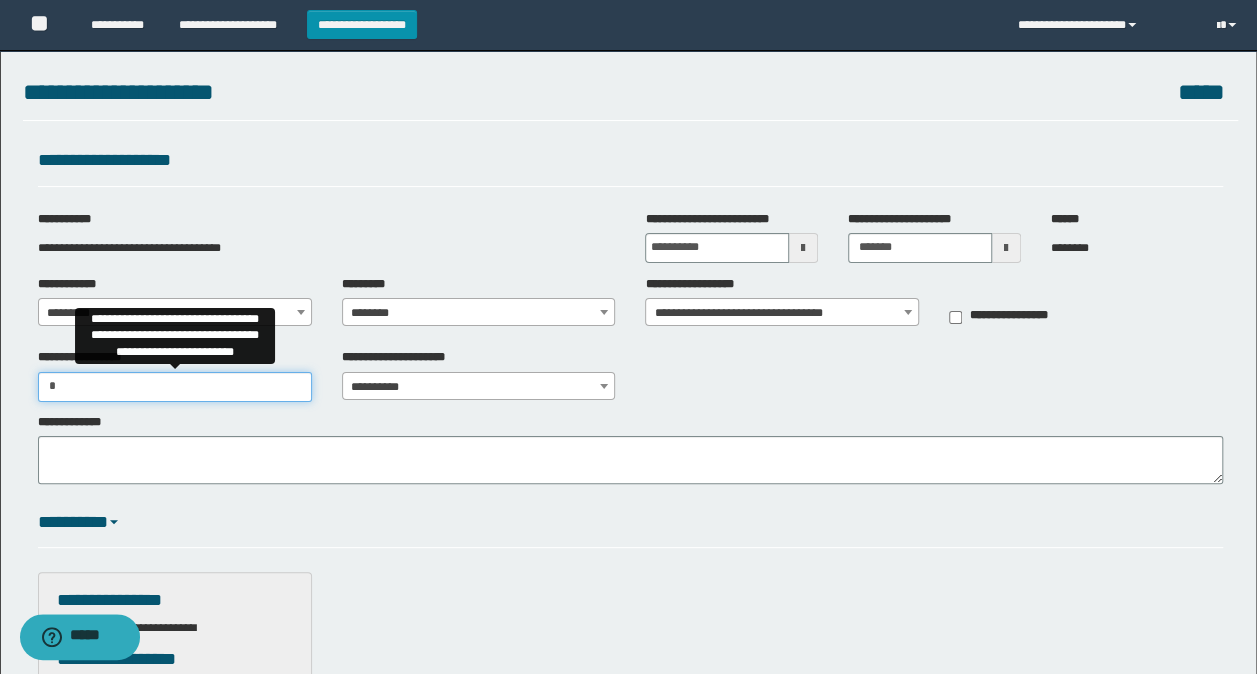 click on "*" at bounding box center (175, 387) 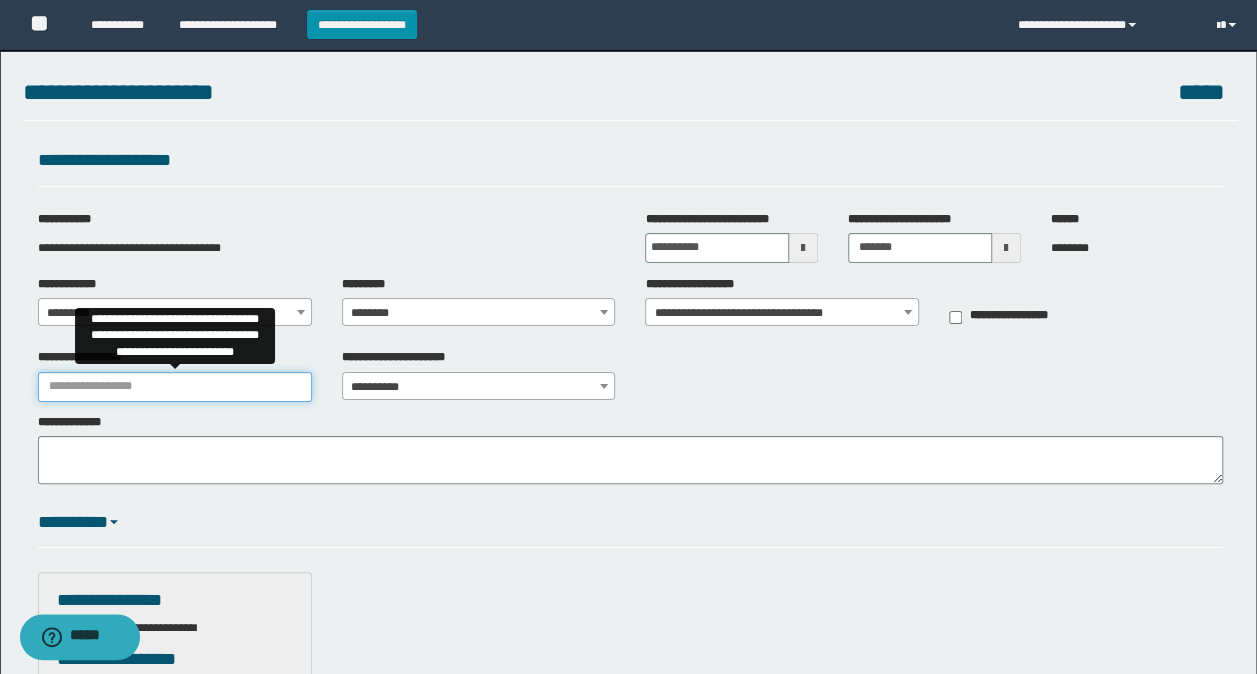 type on "*" 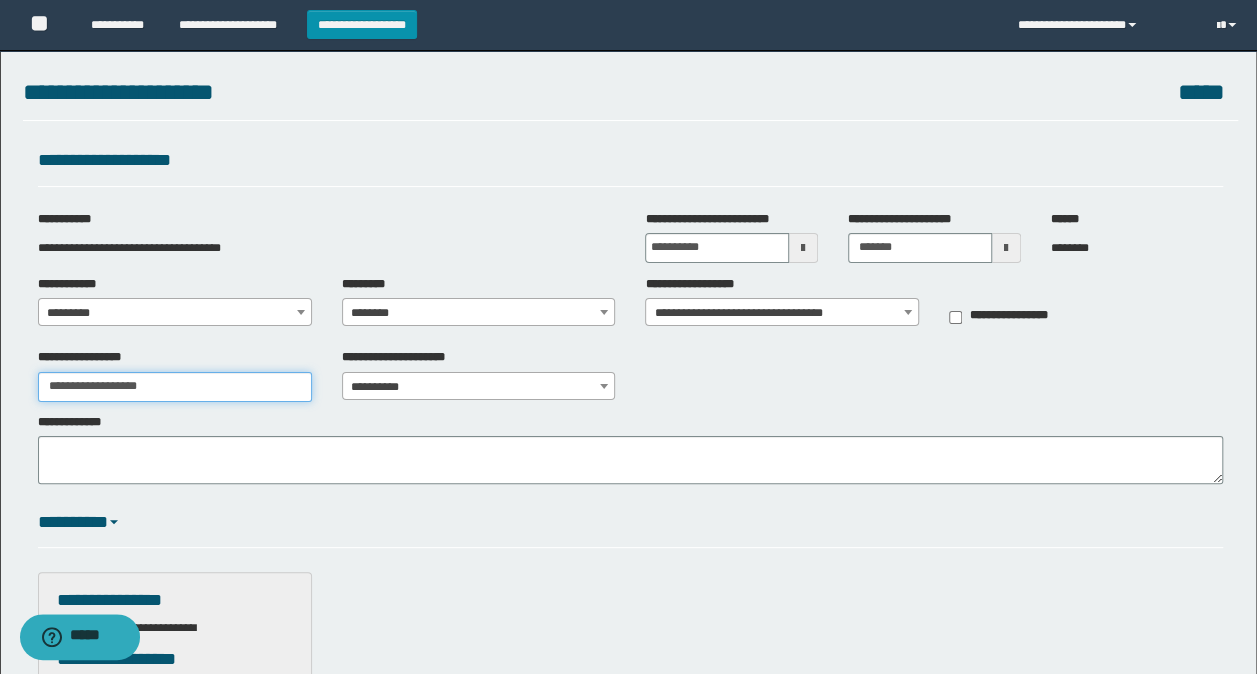 type on "**********" 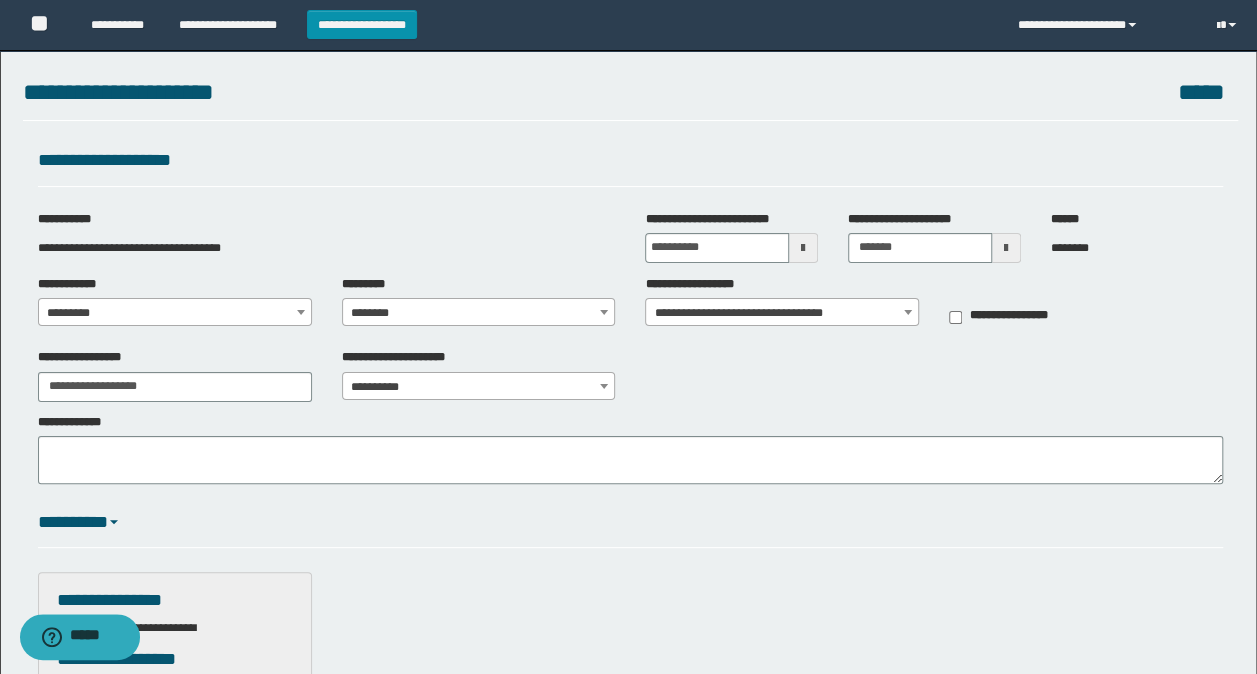 click on "**********" at bounding box center [479, 387] 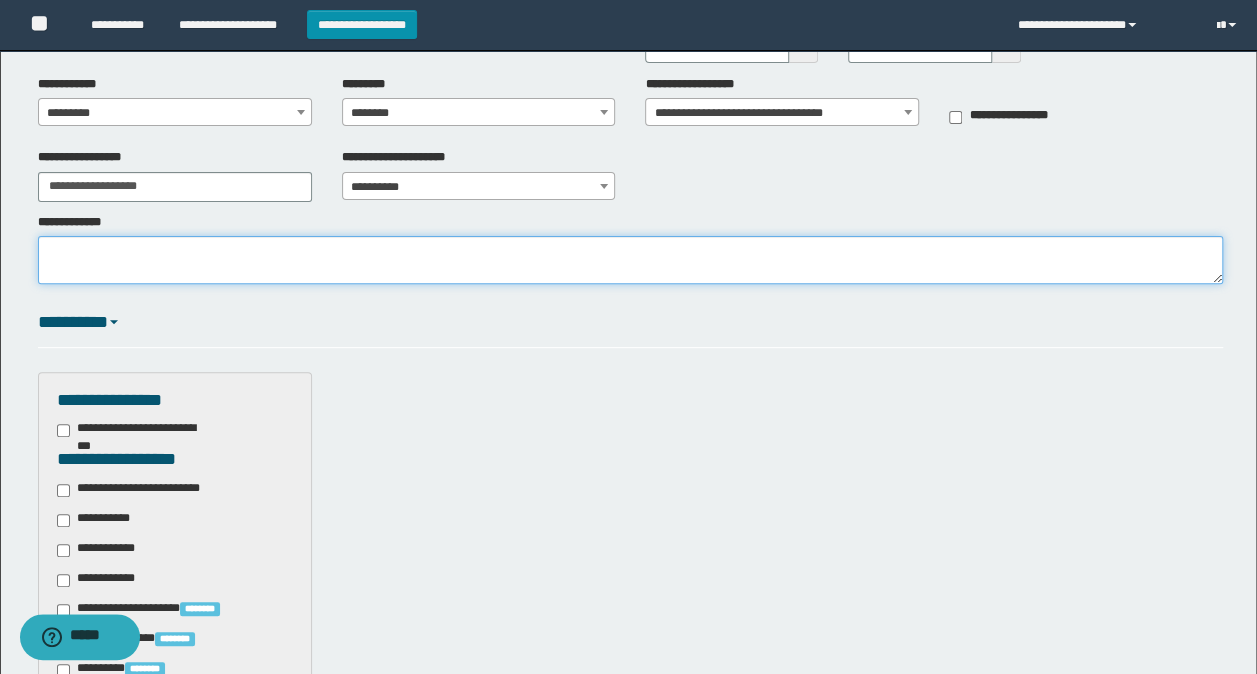 click on "**********" at bounding box center [631, 260] 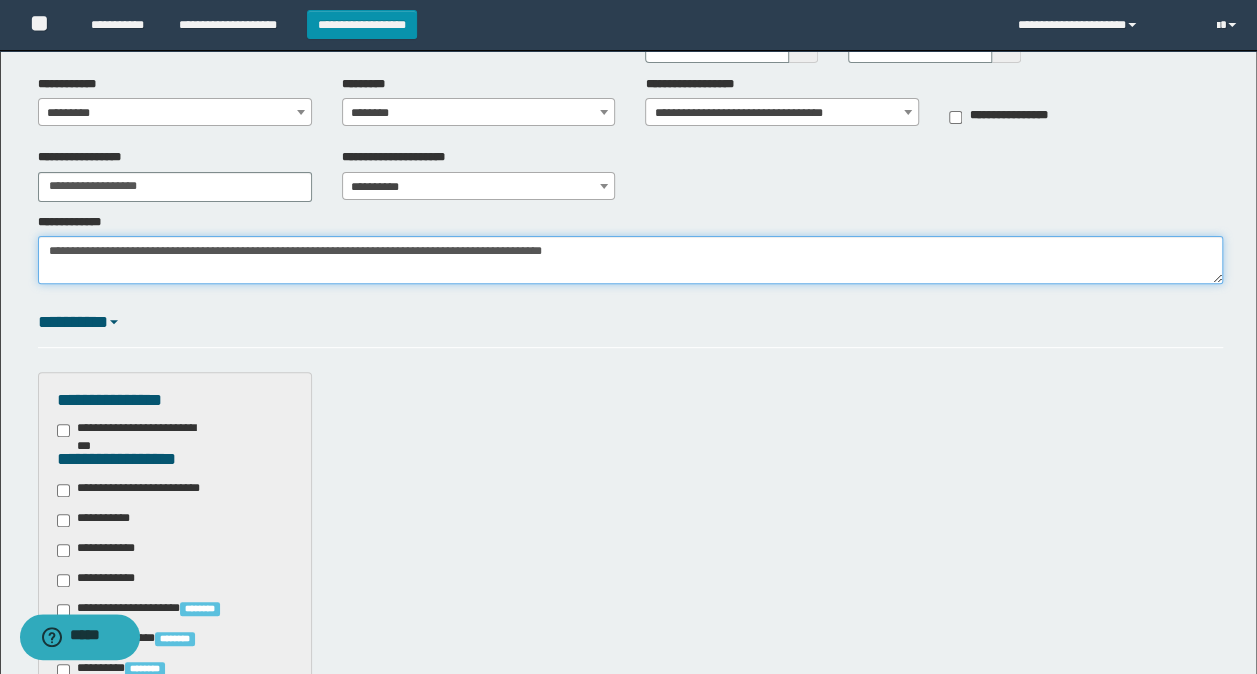 click on "**********" at bounding box center (631, 260) 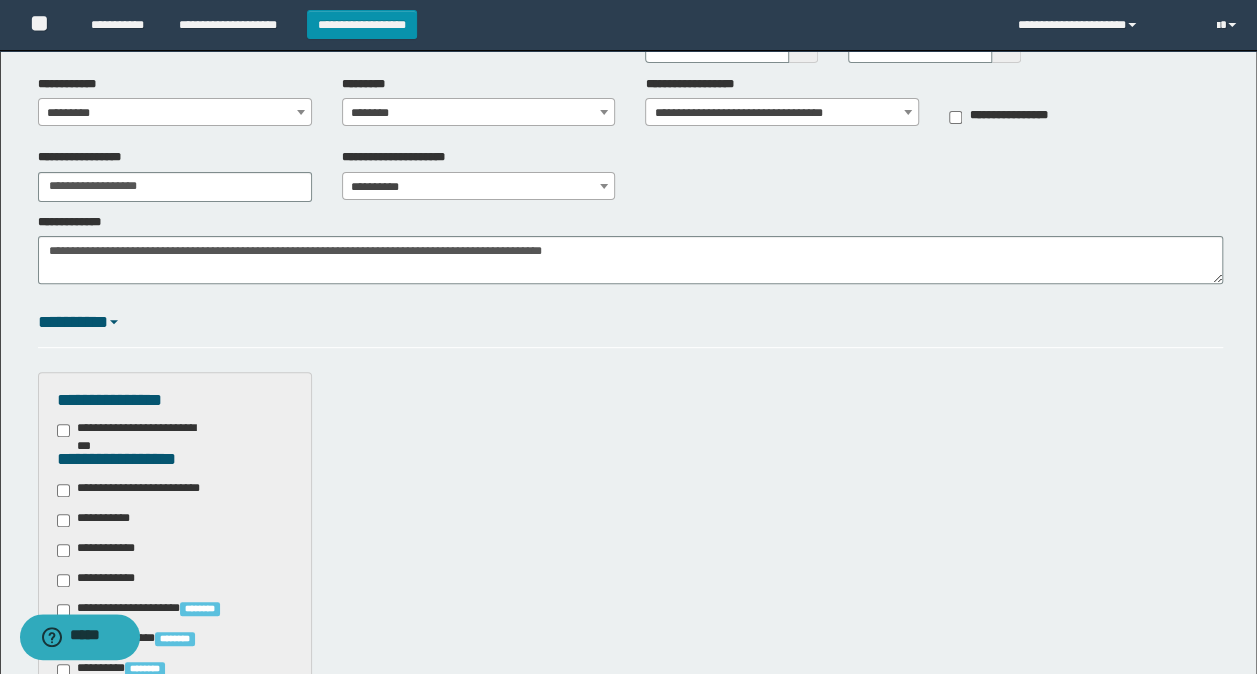 click on "**********" at bounding box center [143, 490] 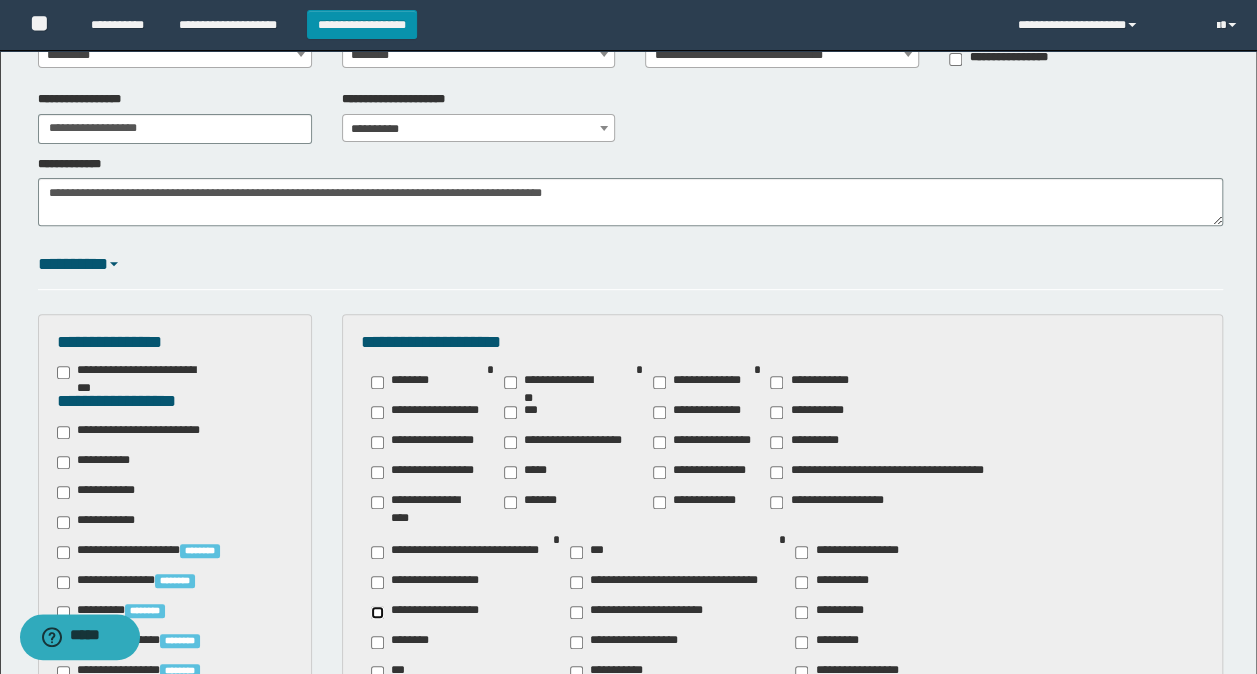 scroll, scrollTop: 300, scrollLeft: 0, axis: vertical 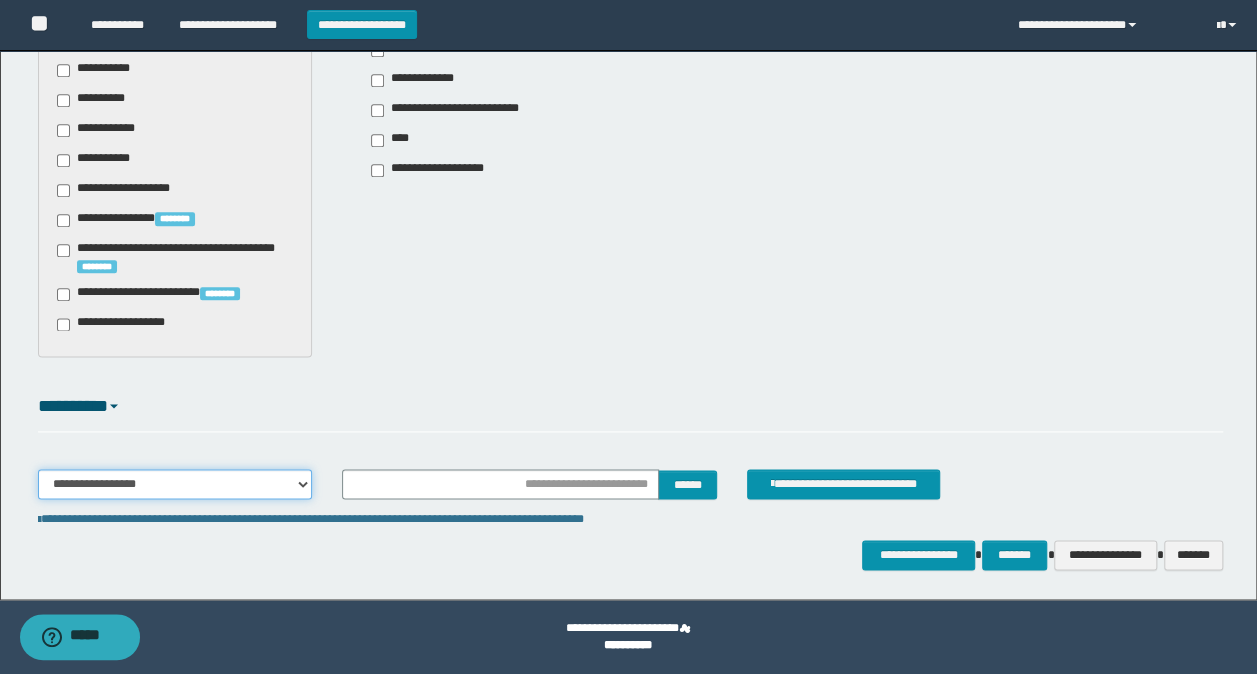 click on "**********" at bounding box center [175, 484] 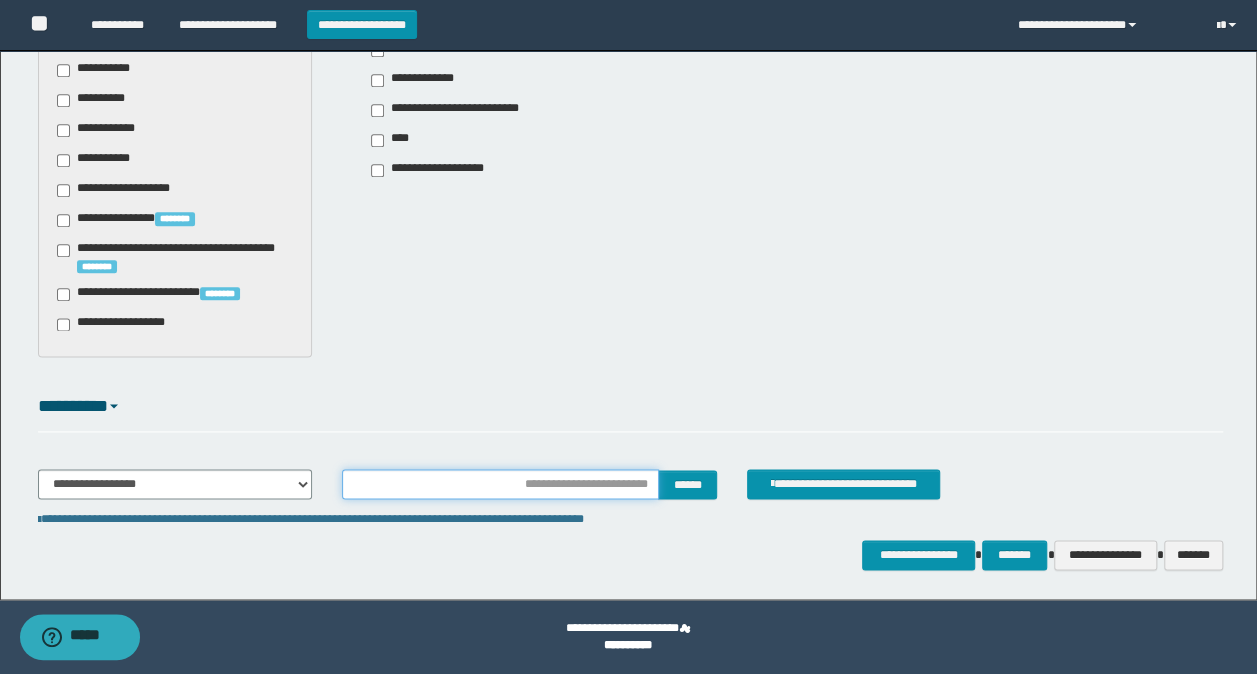 click at bounding box center [501, 484] 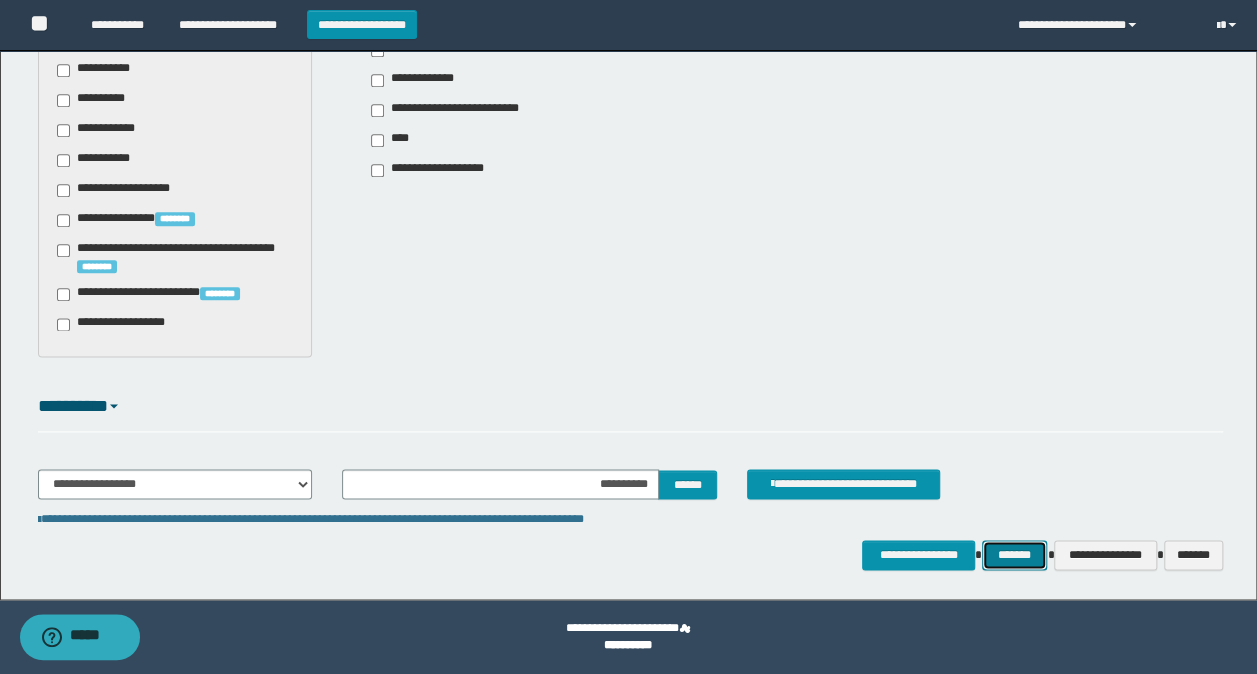 click on "*******" at bounding box center [1014, 554] 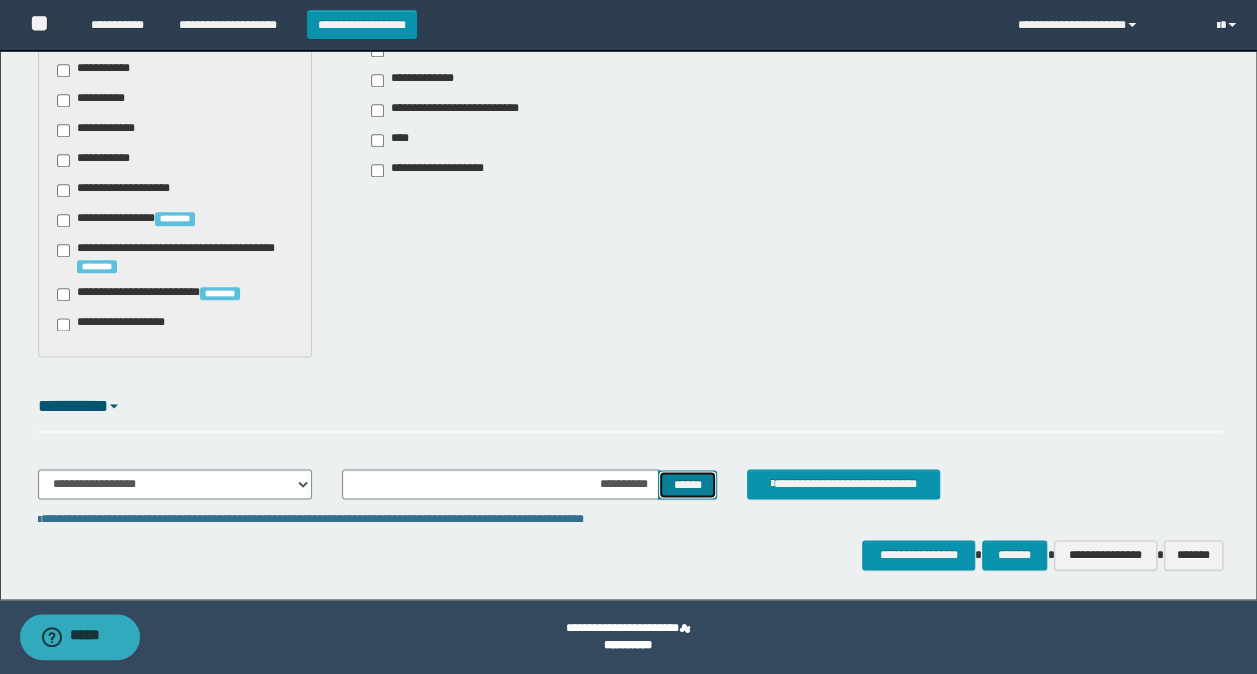 click on "******" at bounding box center [687, 484] 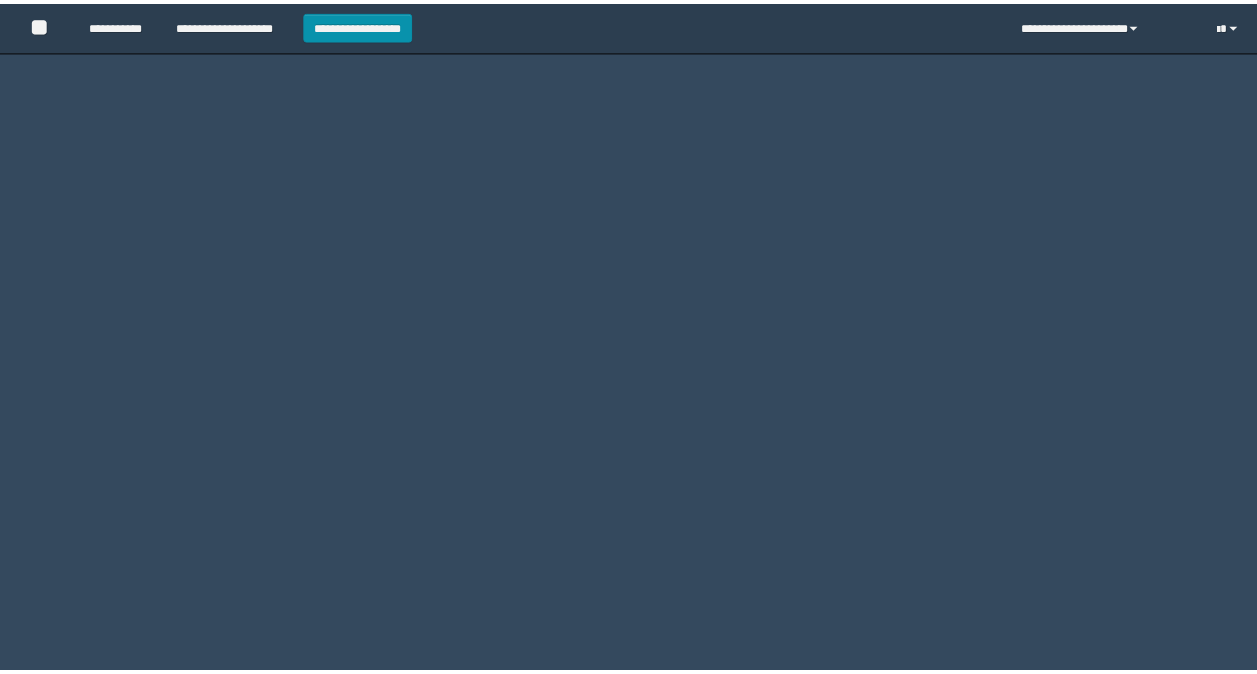 scroll, scrollTop: 0, scrollLeft: 0, axis: both 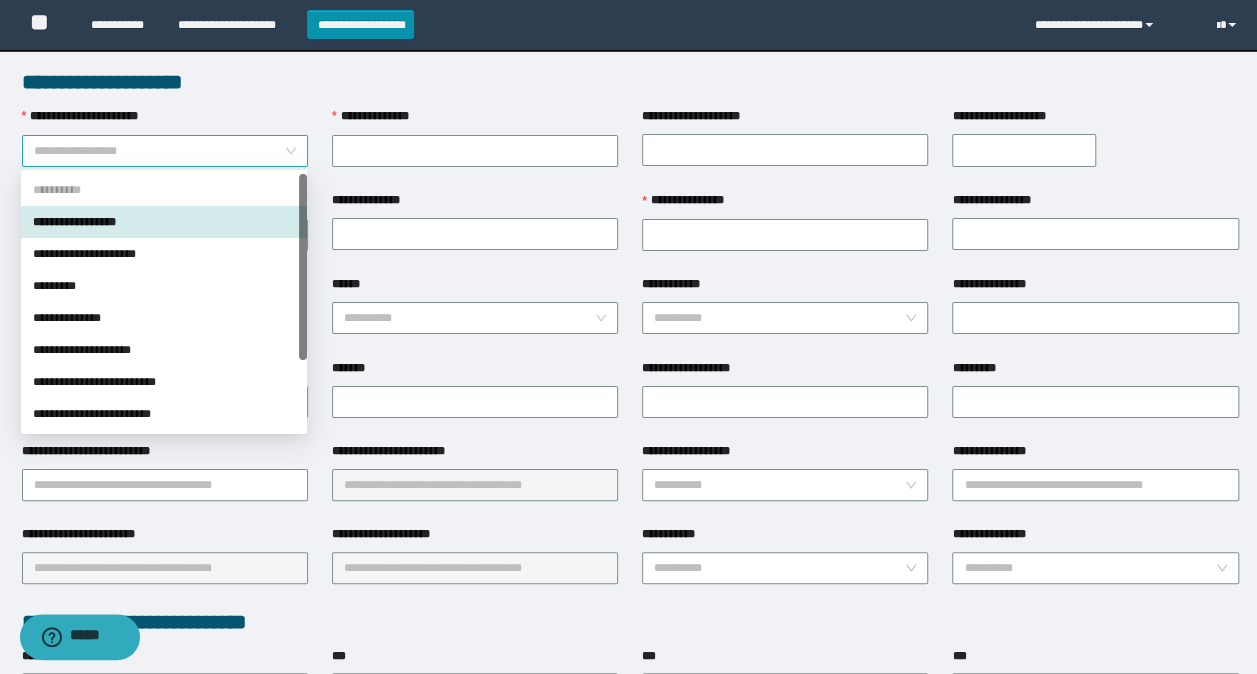 click on "**********" at bounding box center (165, 151) 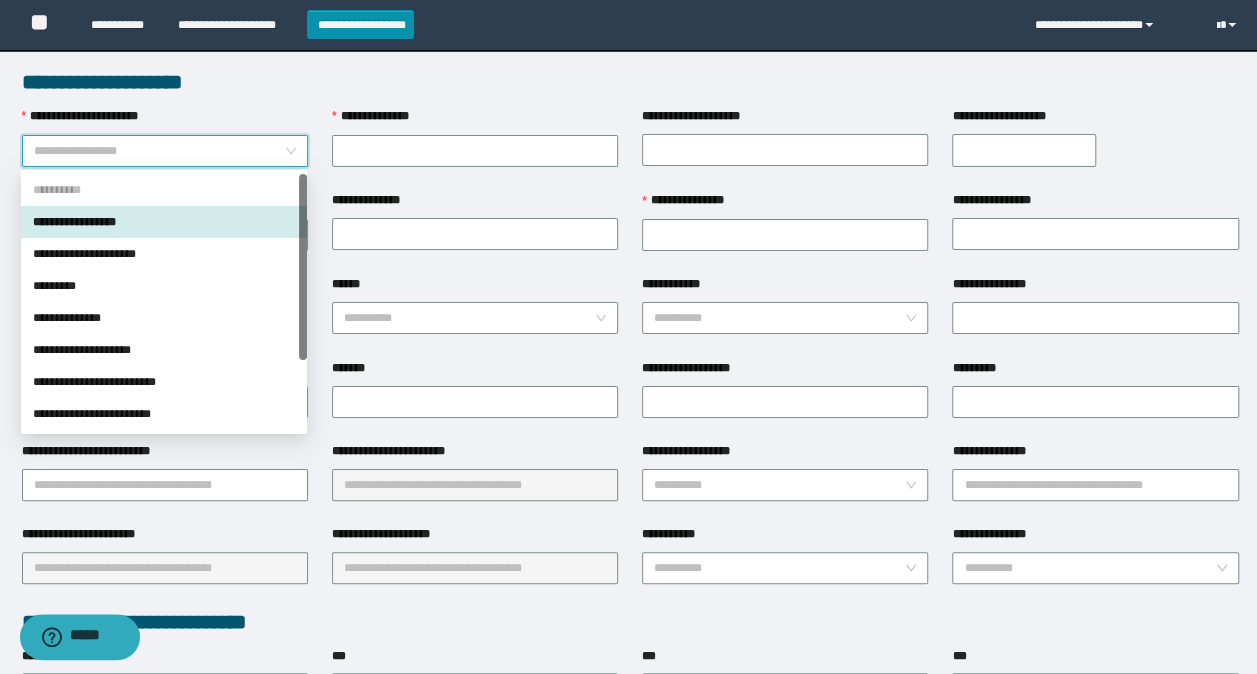click on "**********" at bounding box center [164, 222] 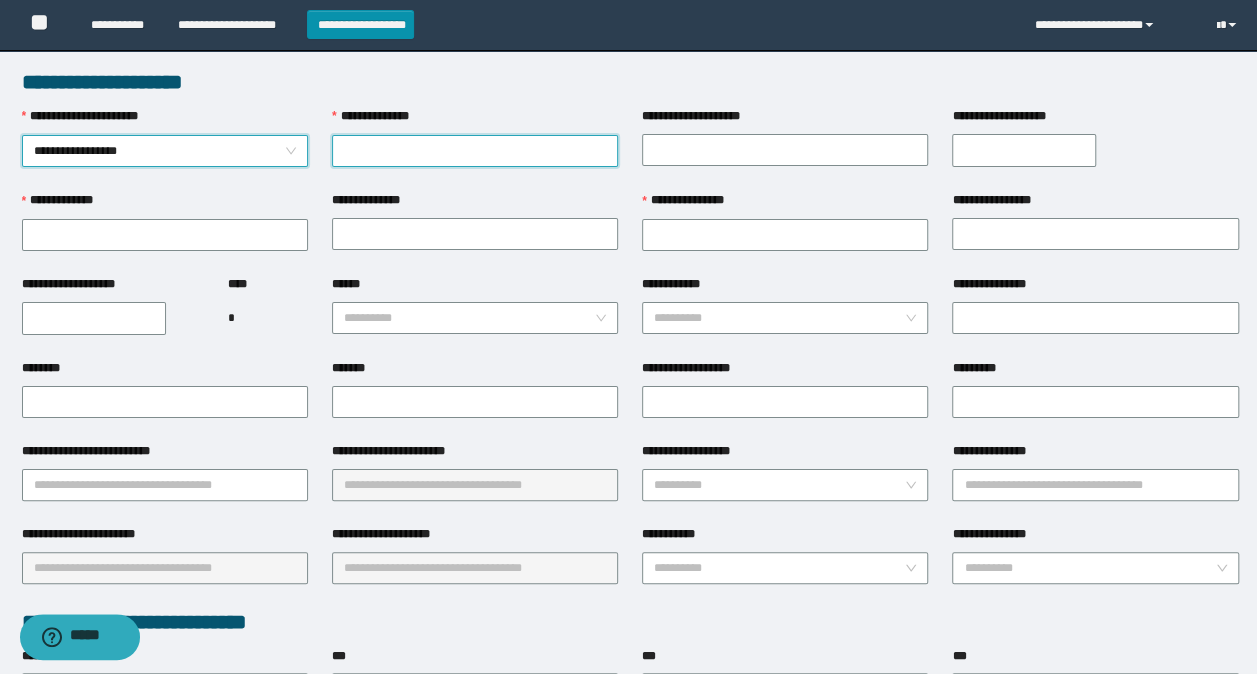 click on "**********" at bounding box center (475, 151) 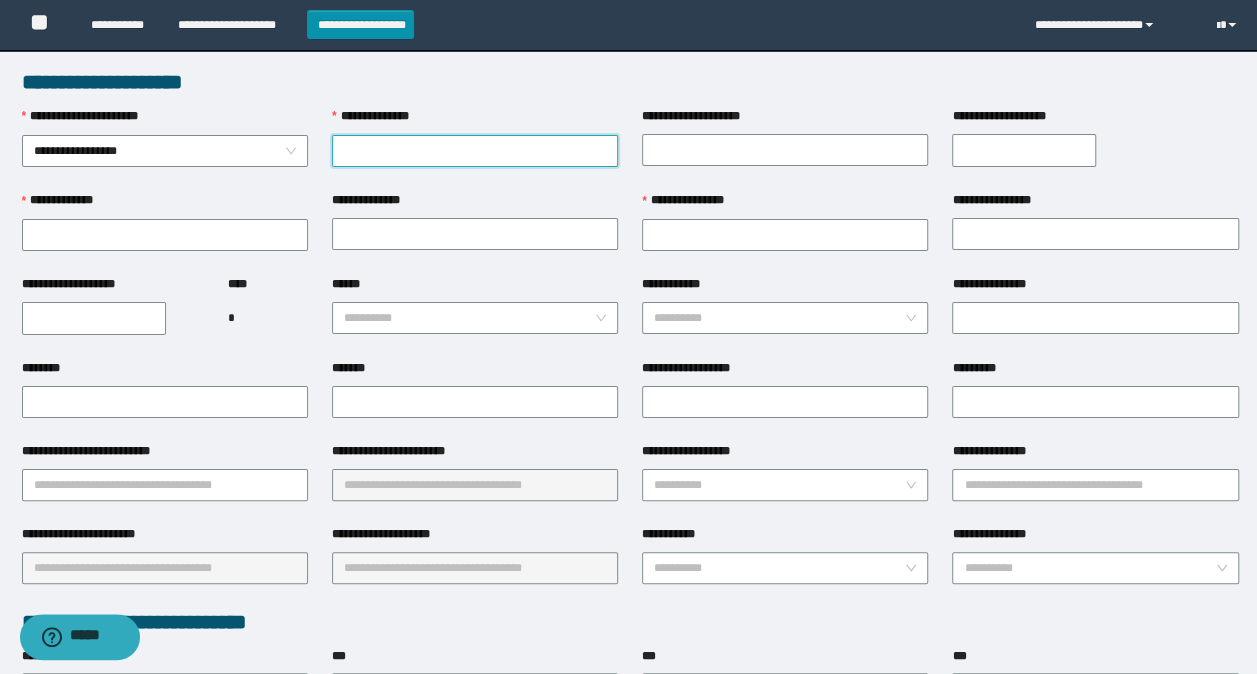 paste on "**********" 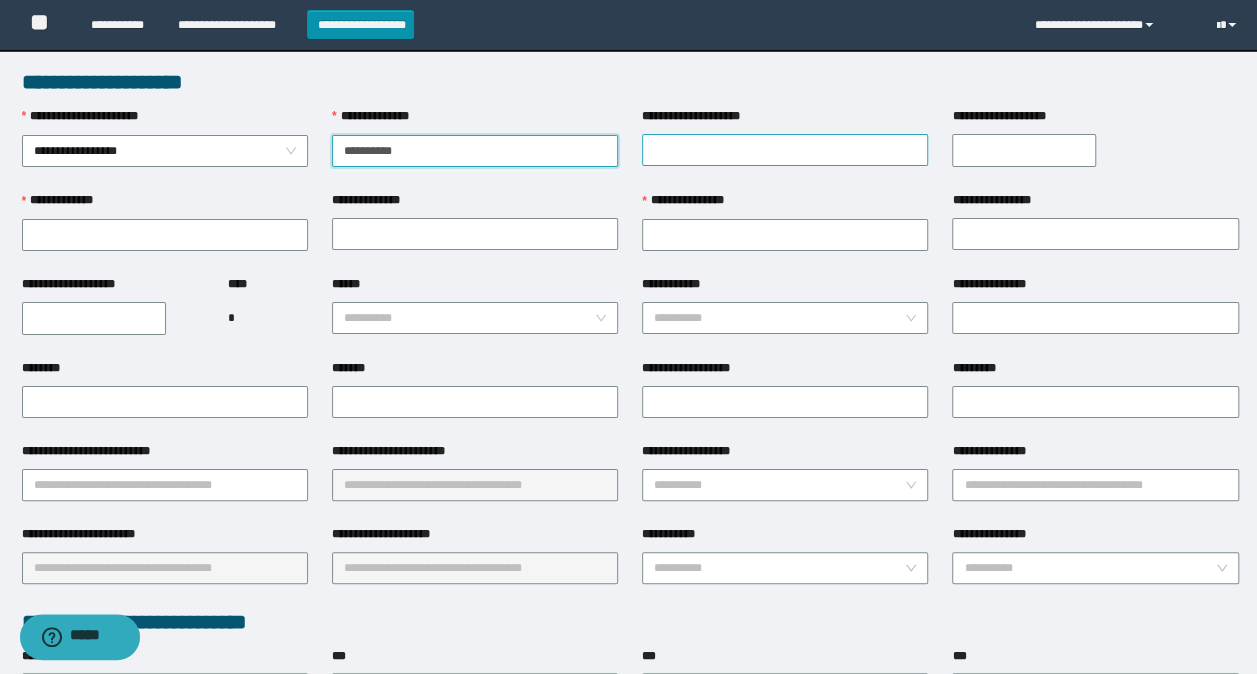 type on "**********" 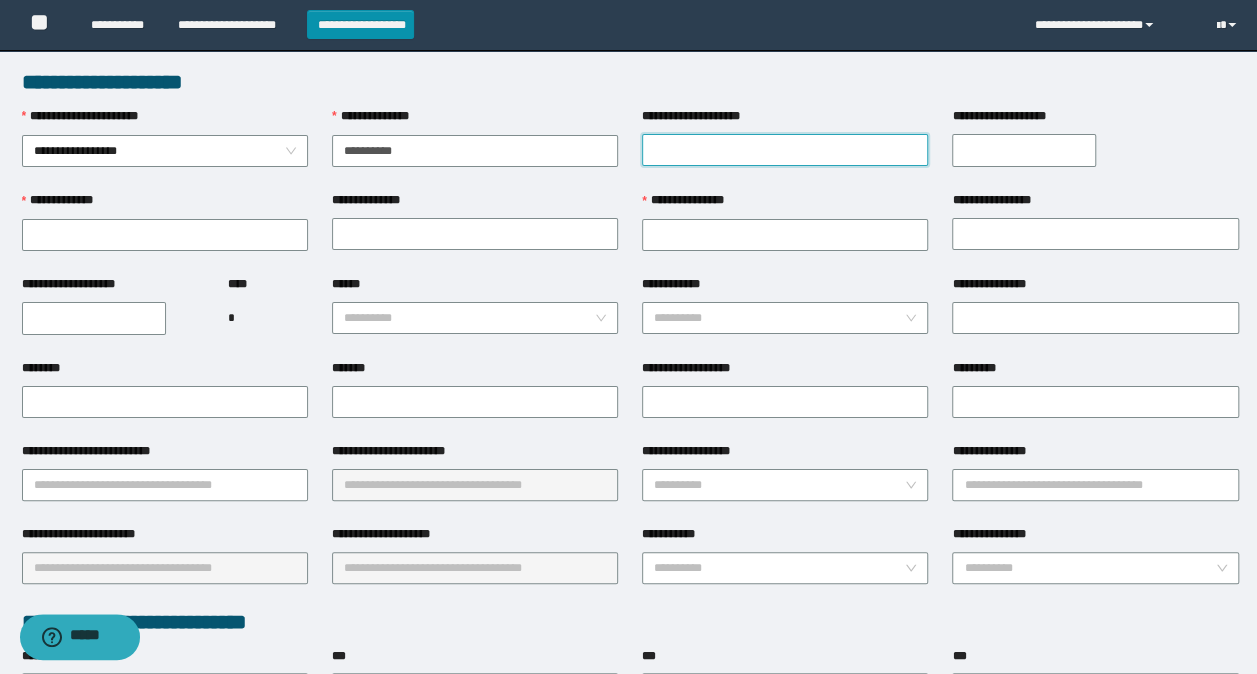 drag, startPoint x: 746, startPoint y: 138, endPoint x: 941, endPoint y: 137, distance: 195.00256 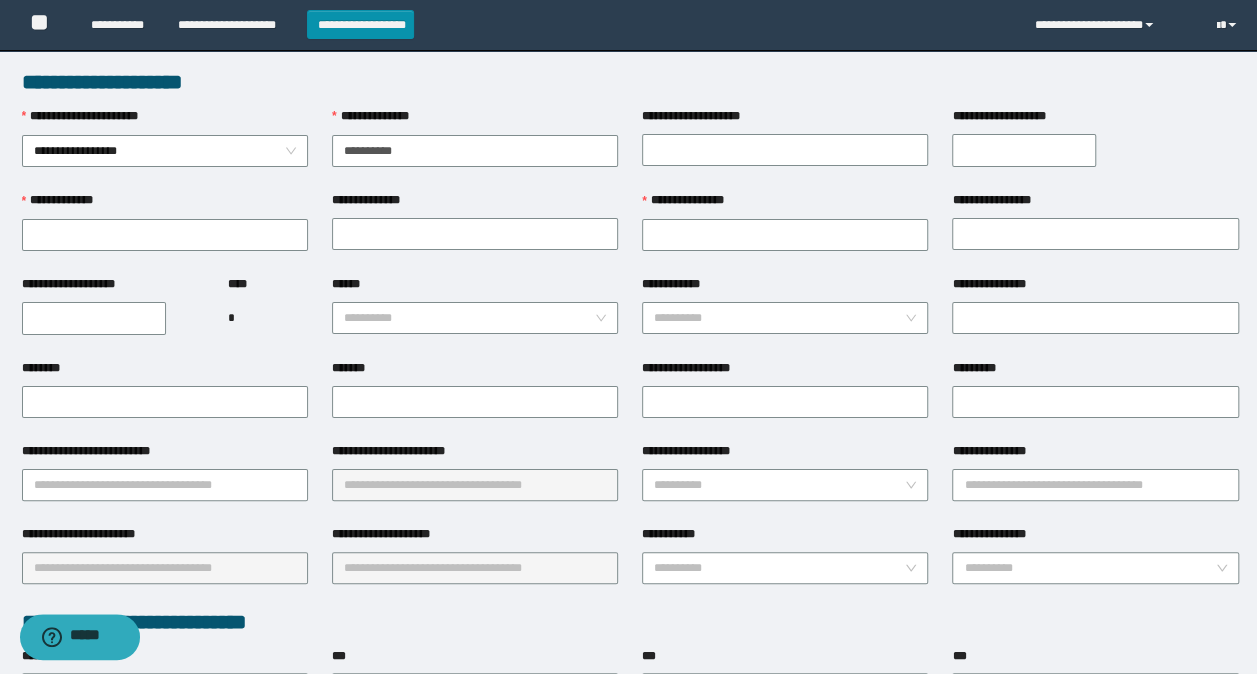 type on "**********" 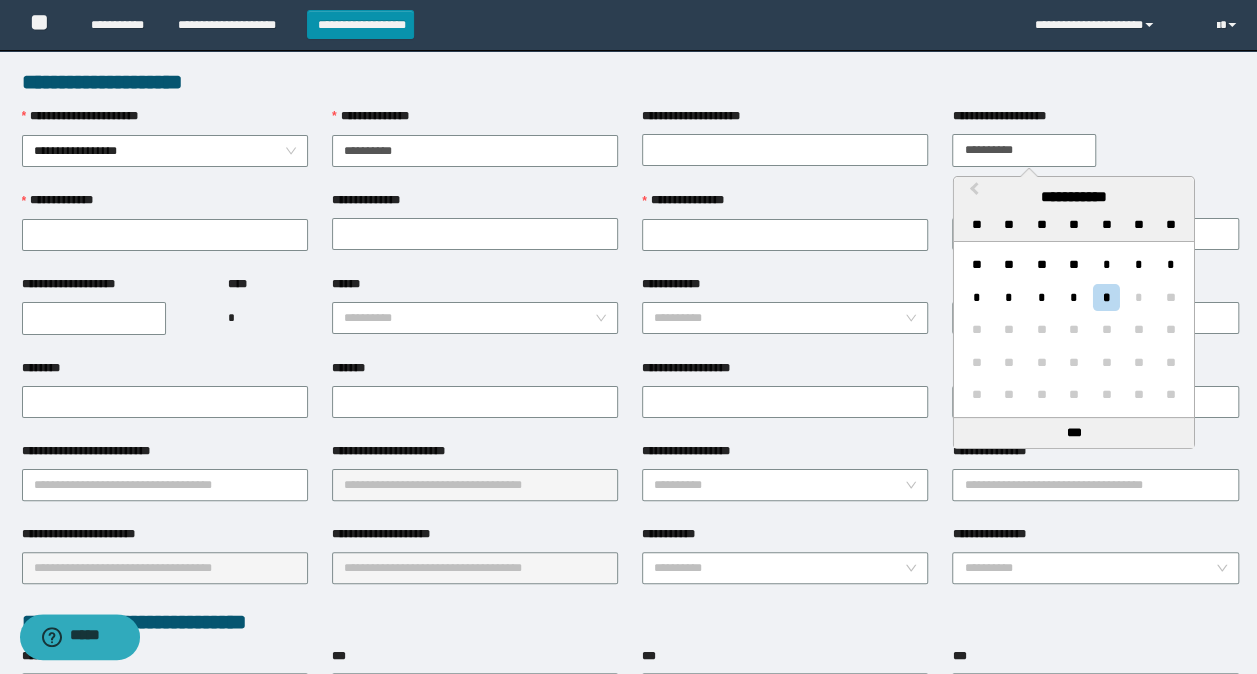 click on "**********" at bounding box center (1024, 150) 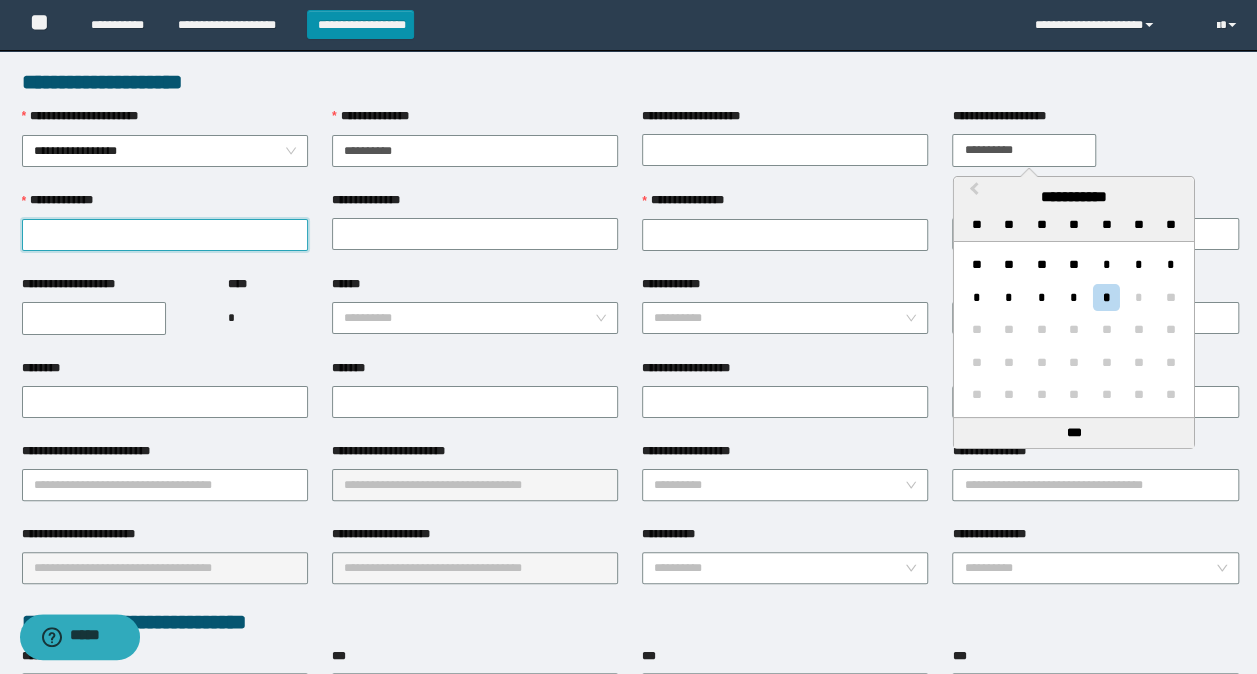 type 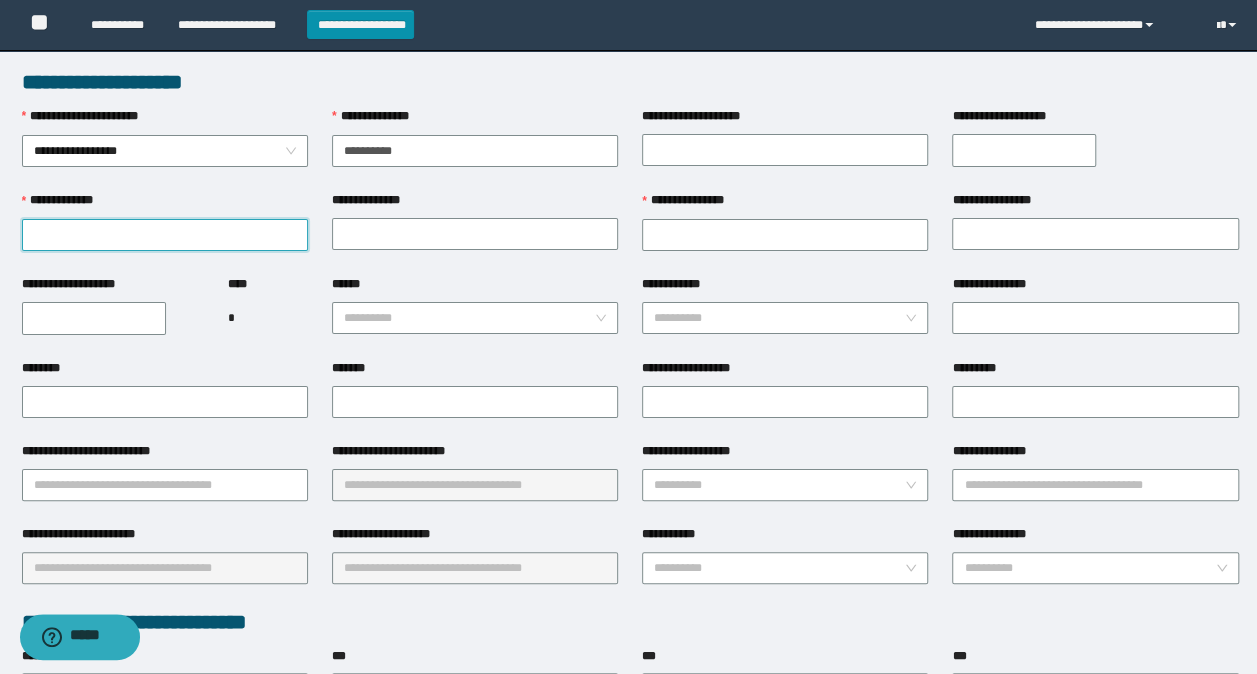 click on "**********" at bounding box center (165, 235) 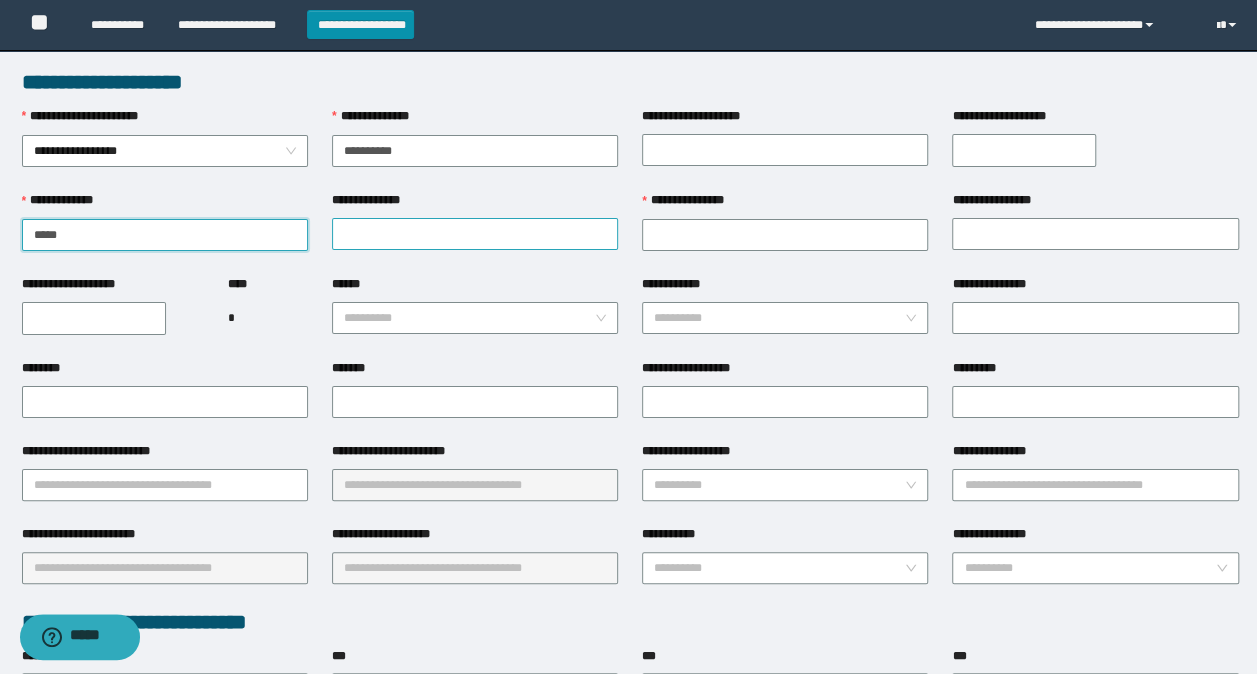 type on "****" 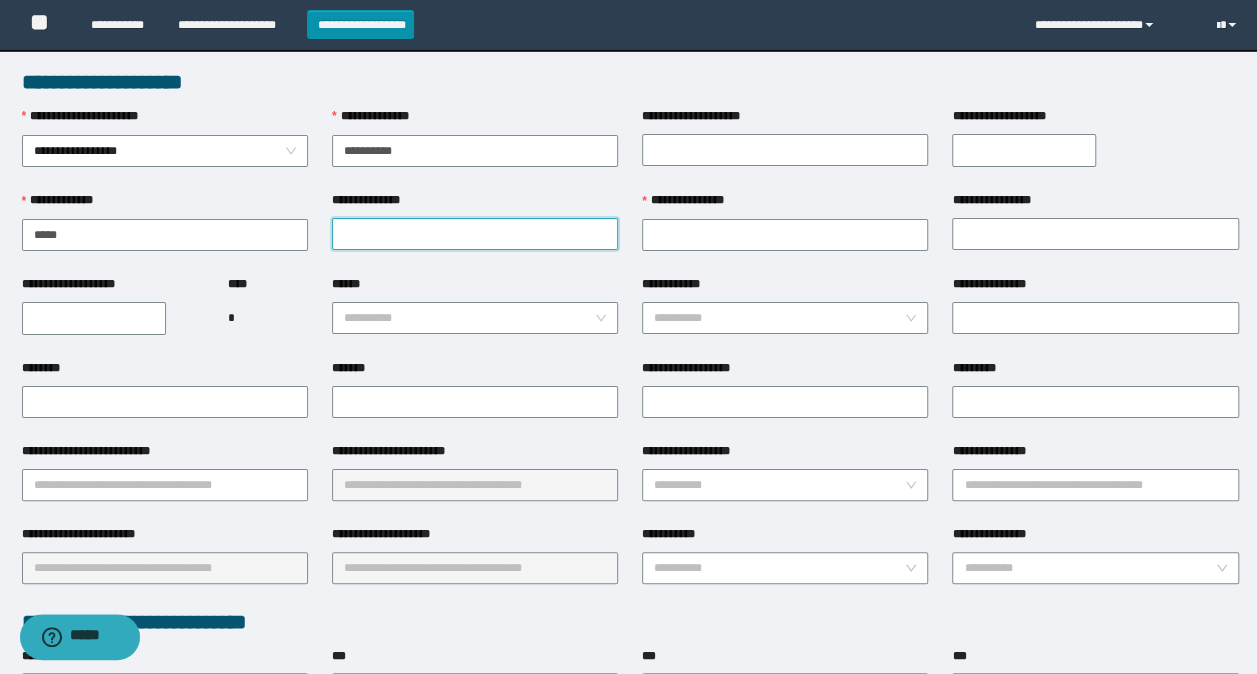 click on "**********" at bounding box center (475, 234) 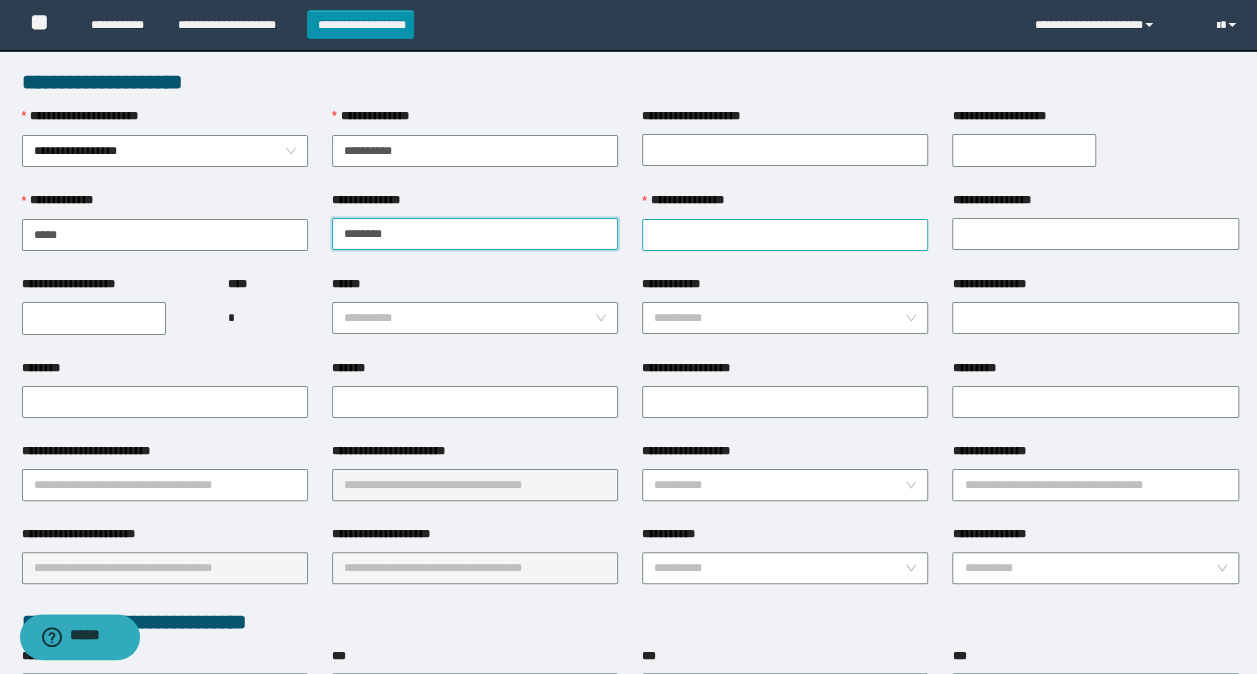 type on "*******" 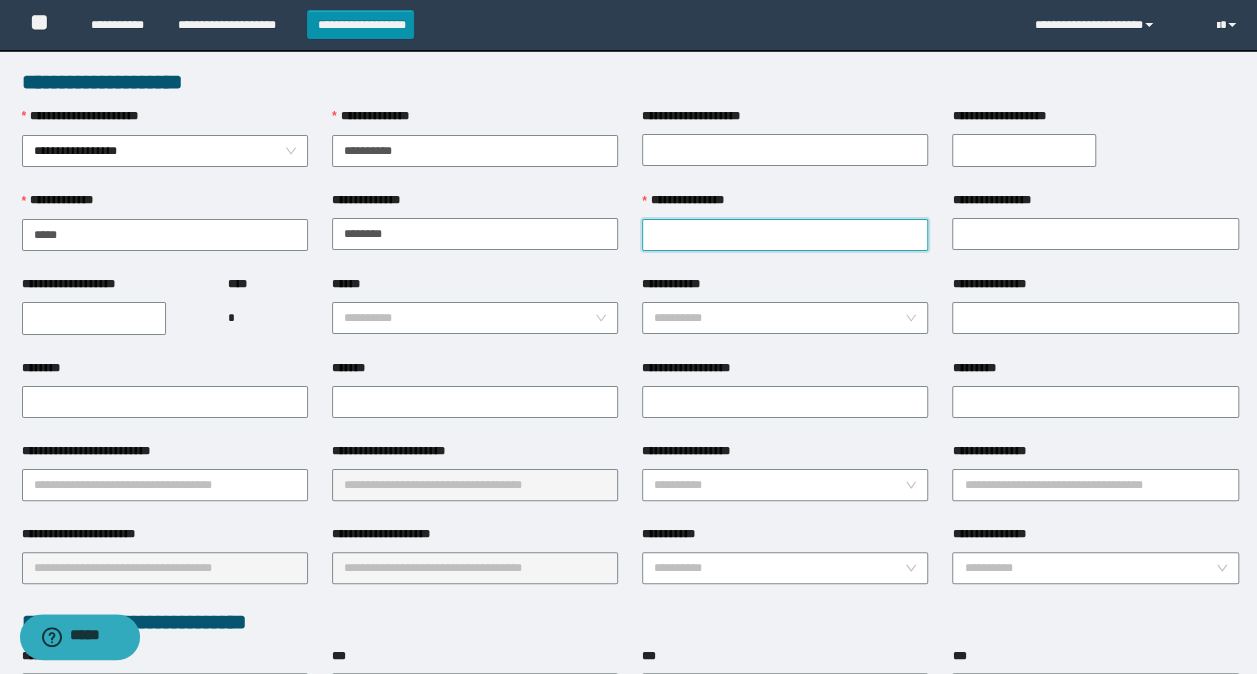 click on "**********" at bounding box center (785, 235) 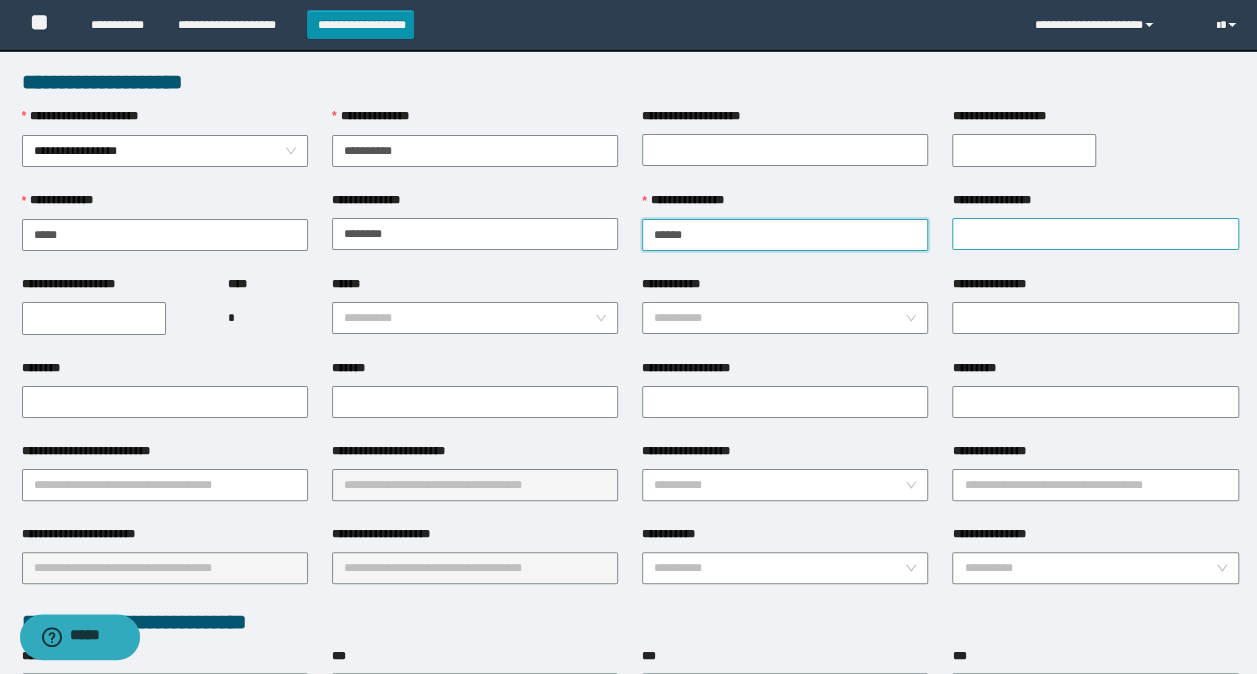 type on "******" 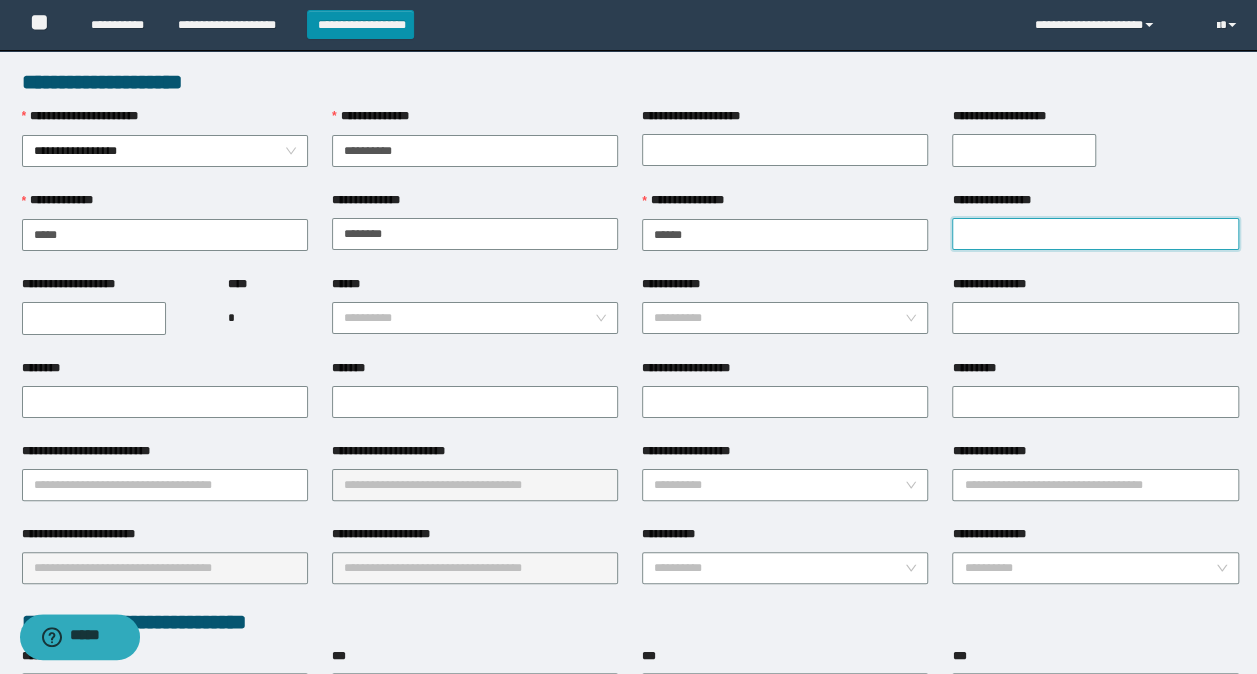 click on "**********" at bounding box center (1095, 234) 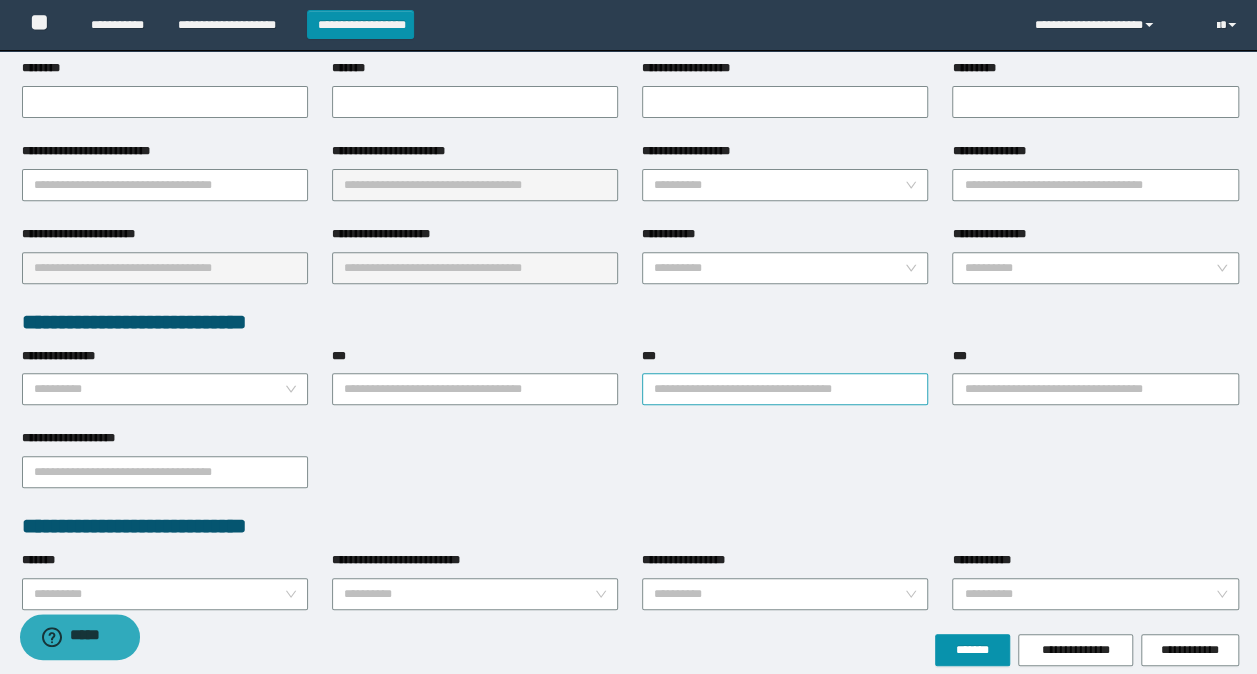 scroll, scrollTop: 386, scrollLeft: 0, axis: vertical 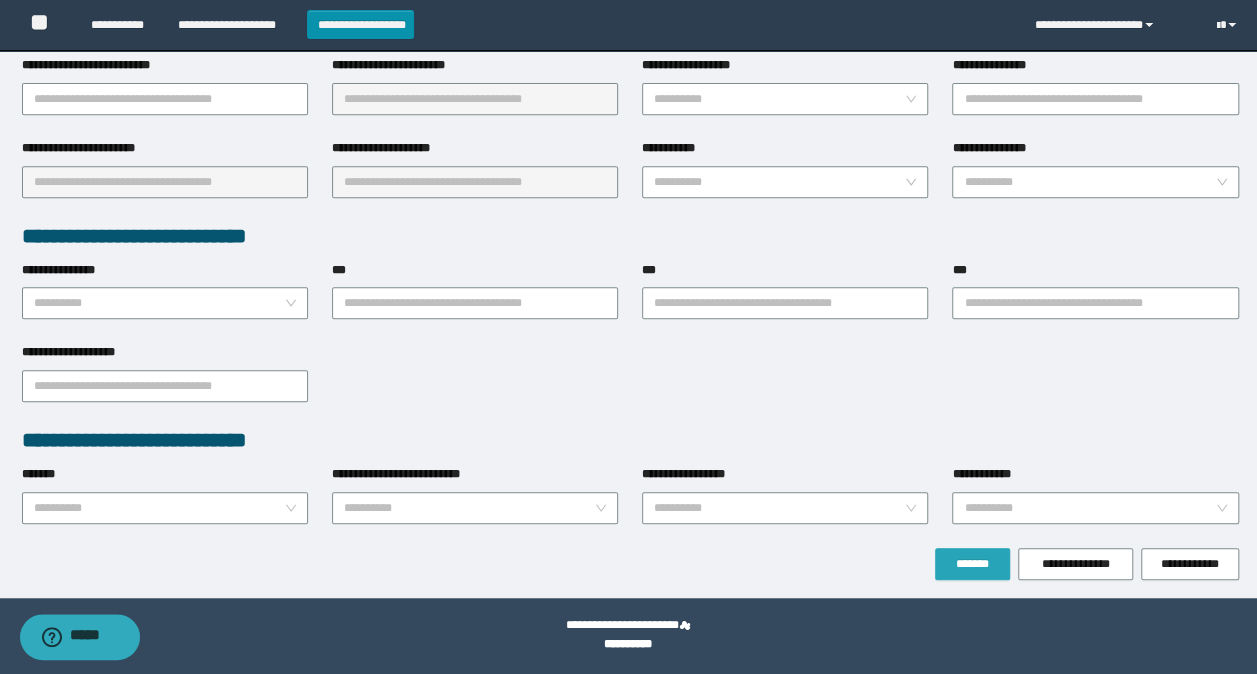 type on "***" 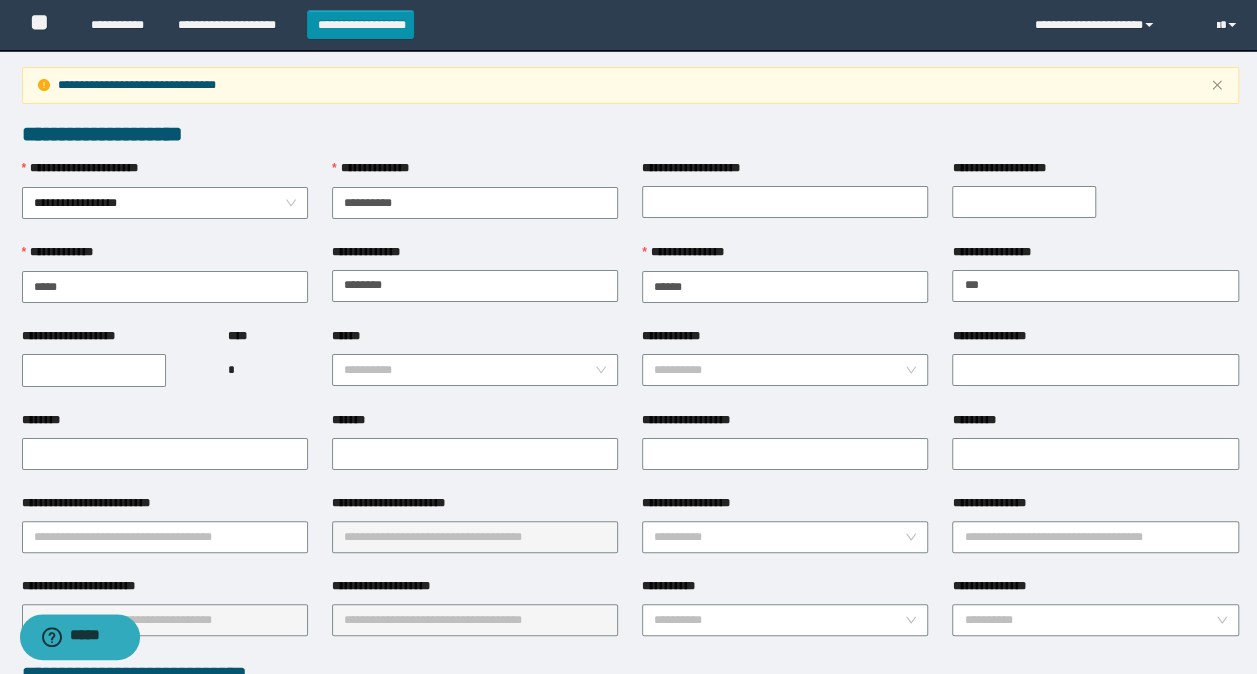 scroll, scrollTop: 0, scrollLeft: 0, axis: both 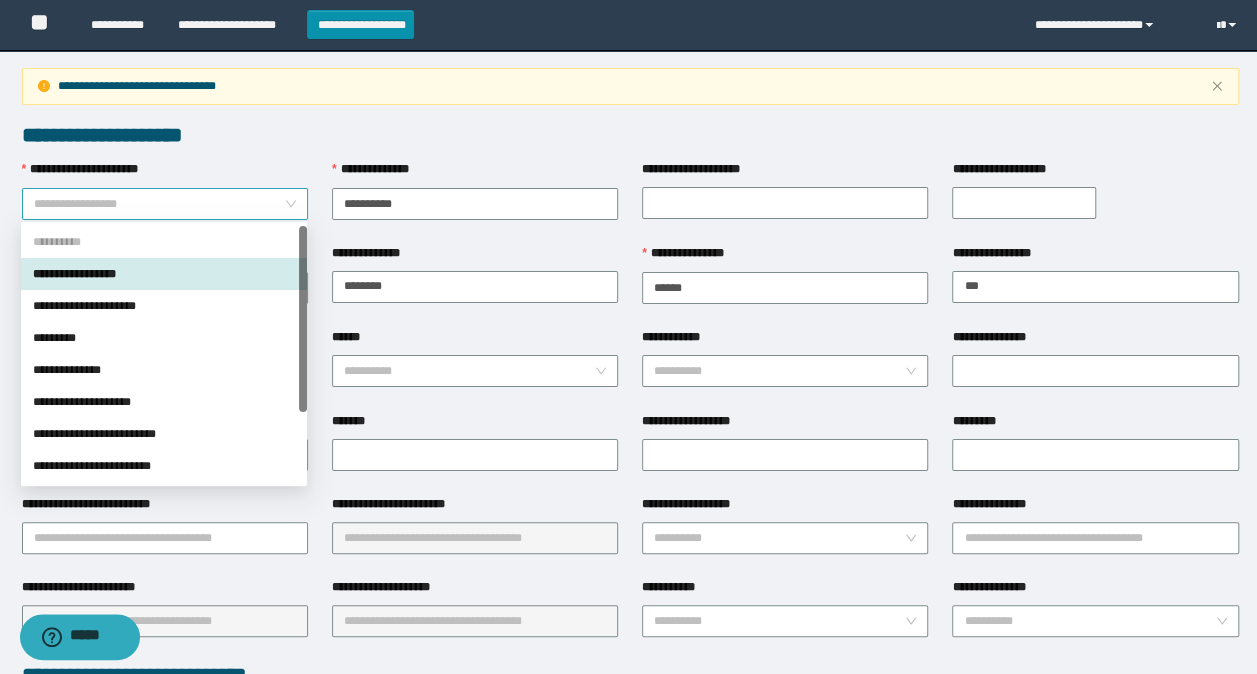 click on "**********" at bounding box center [165, 204] 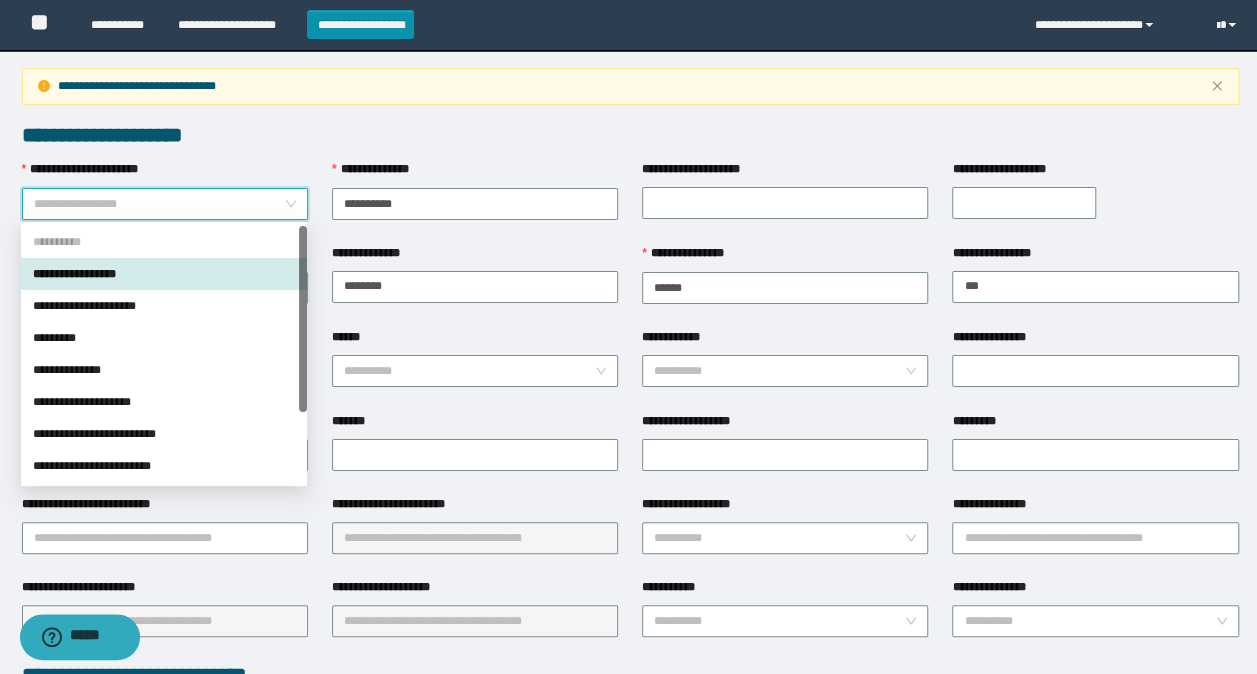 click on "**********" at bounding box center [164, 274] 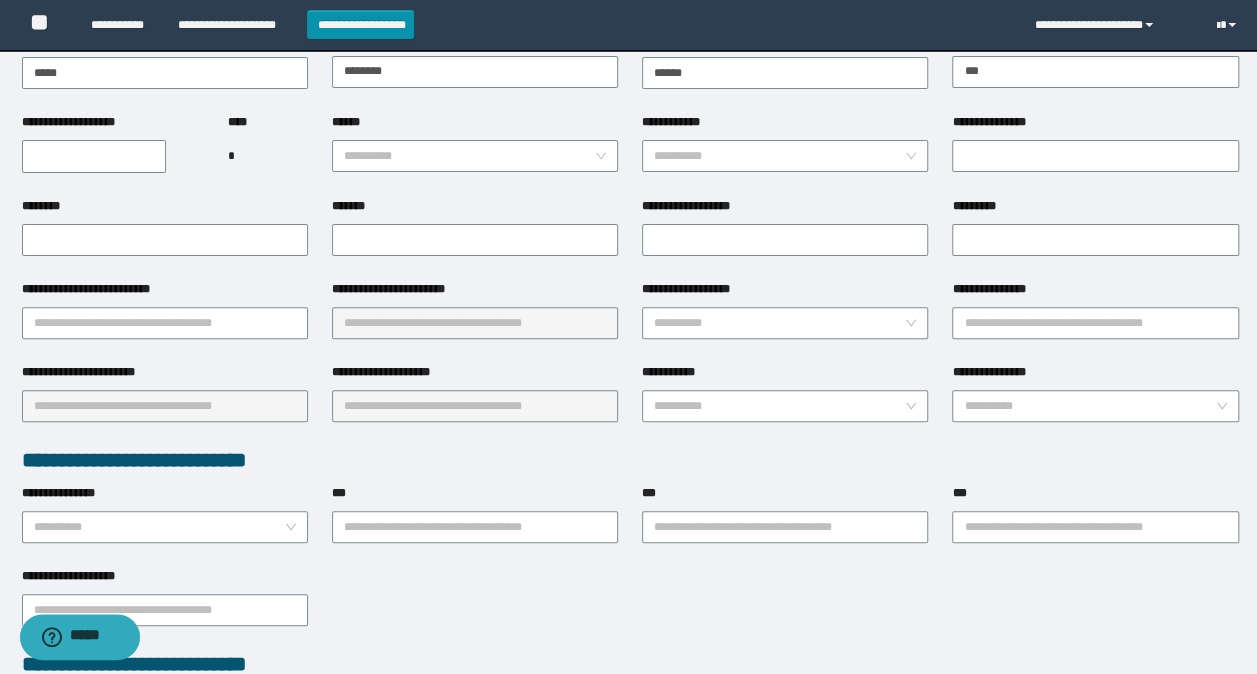 scroll, scrollTop: 490, scrollLeft: 0, axis: vertical 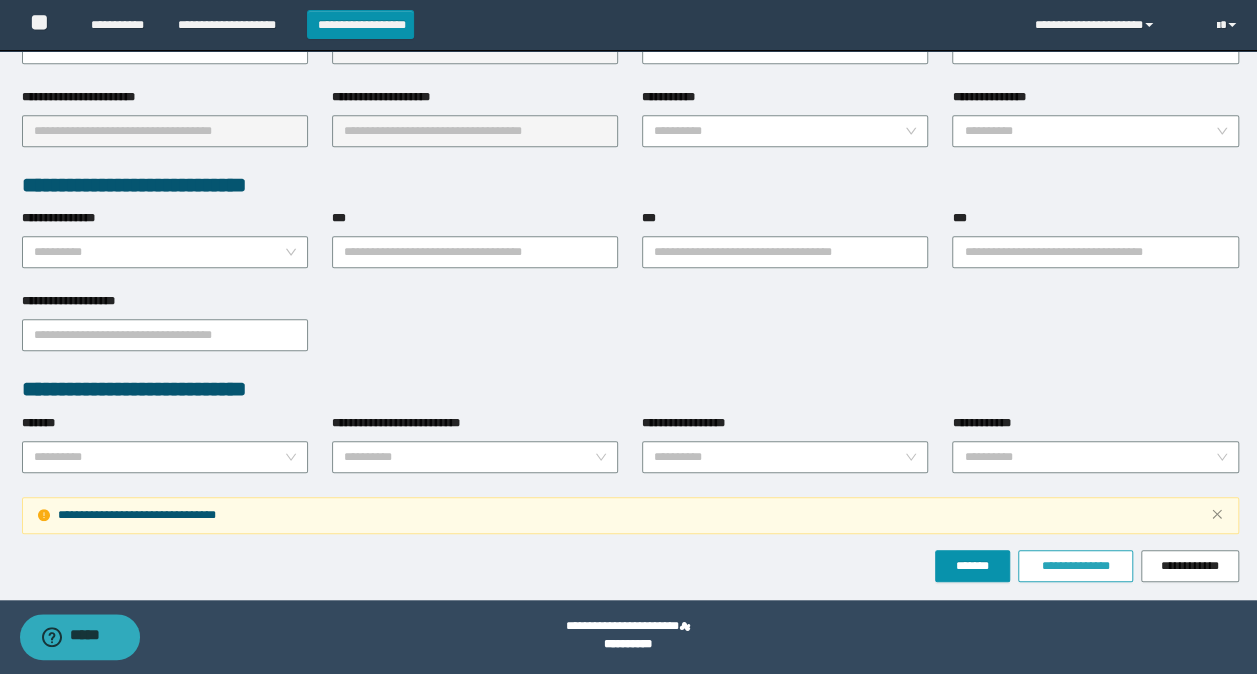 click on "**********" at bounding box center [1075, 566] 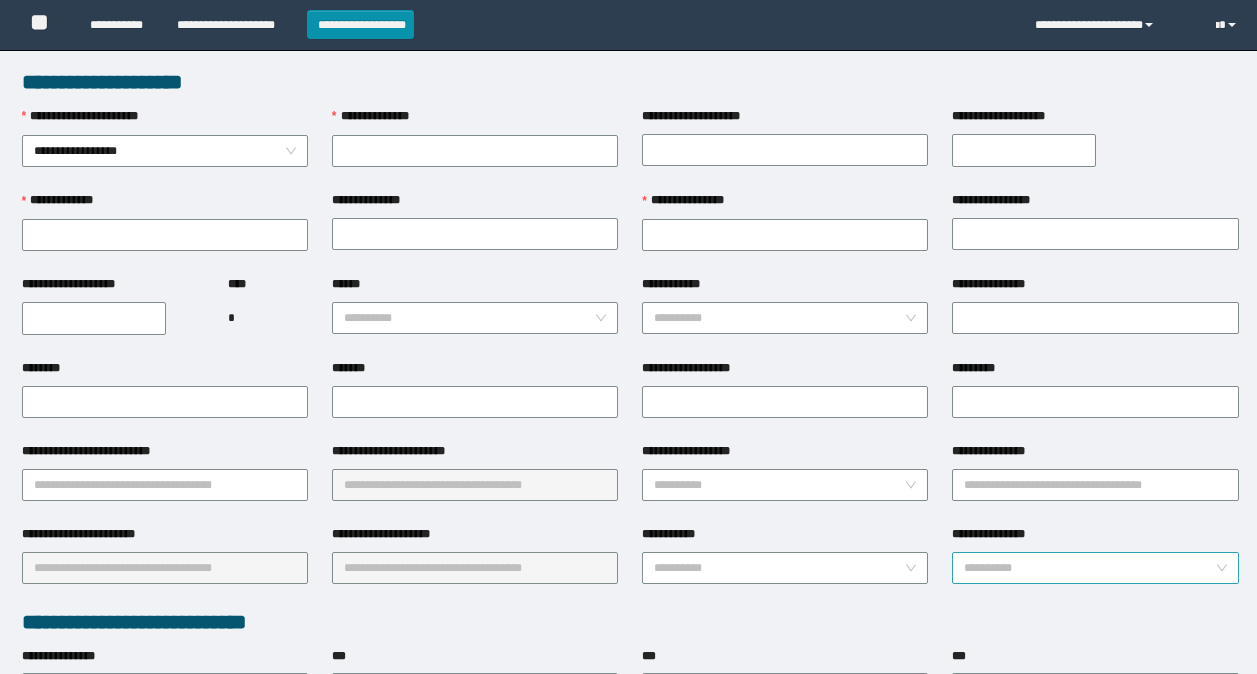 scroll, scrollTop: 0, scrollLeft: 0, axis: both 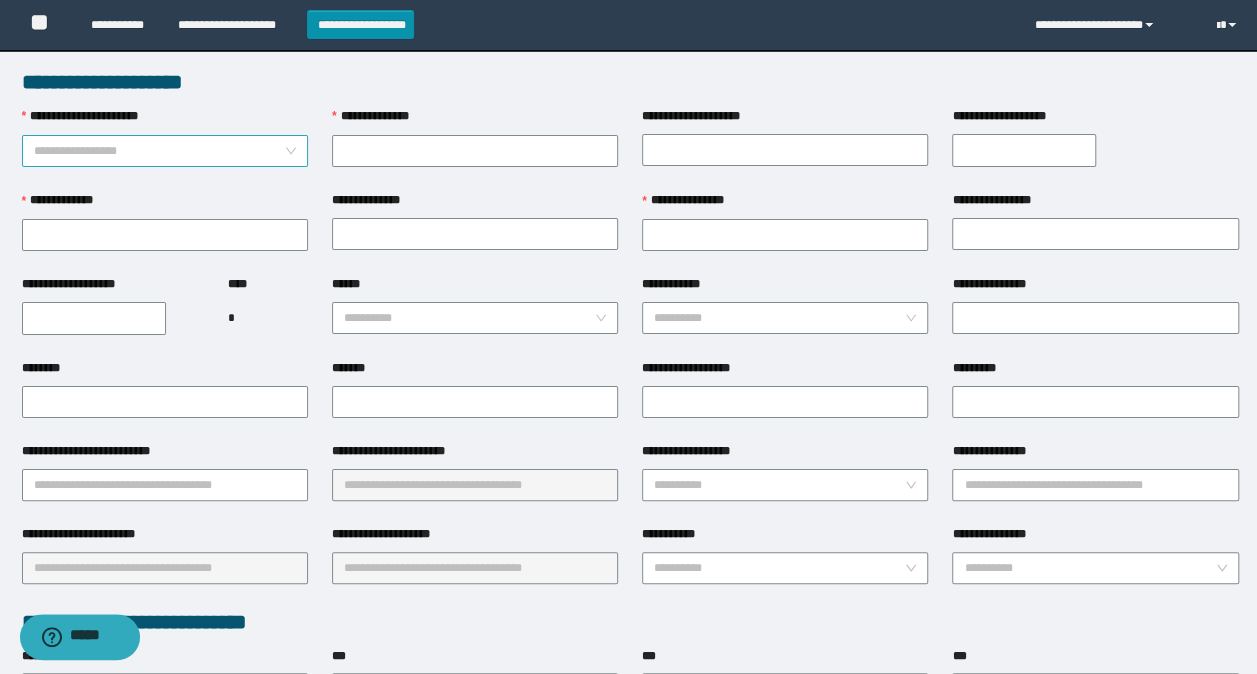 click on "**********" at bounding box center (165, 151) 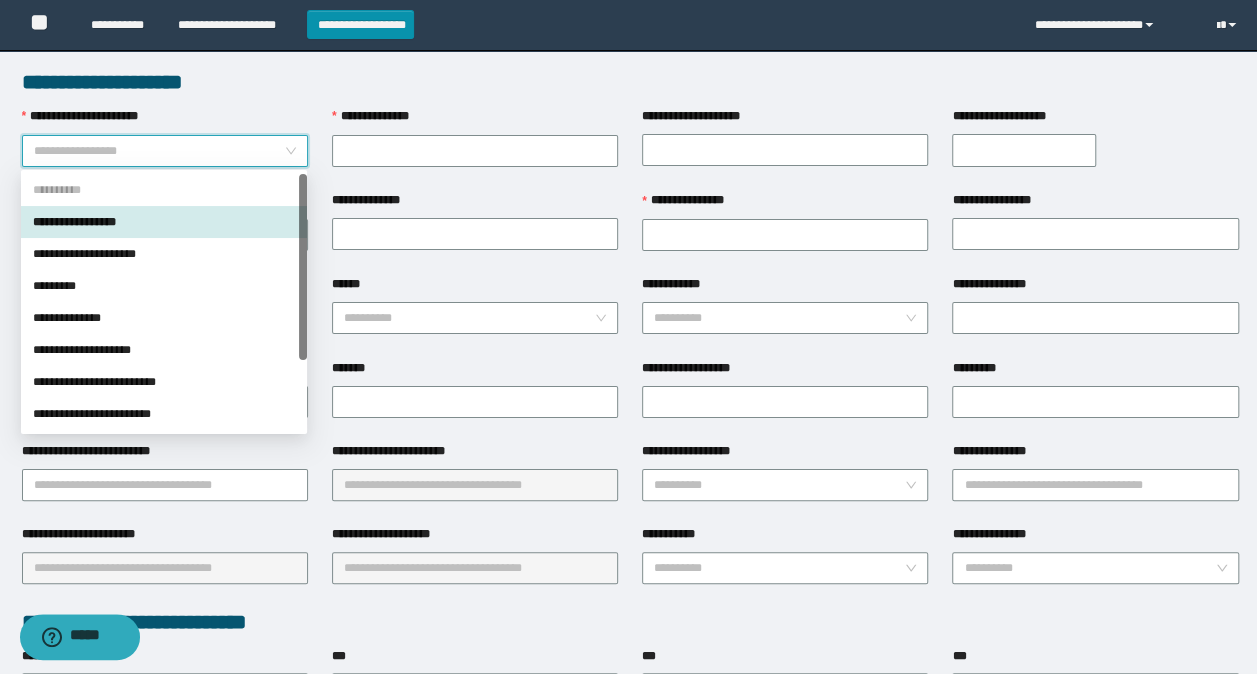 click on "**********" at bounding box center [164, 222] 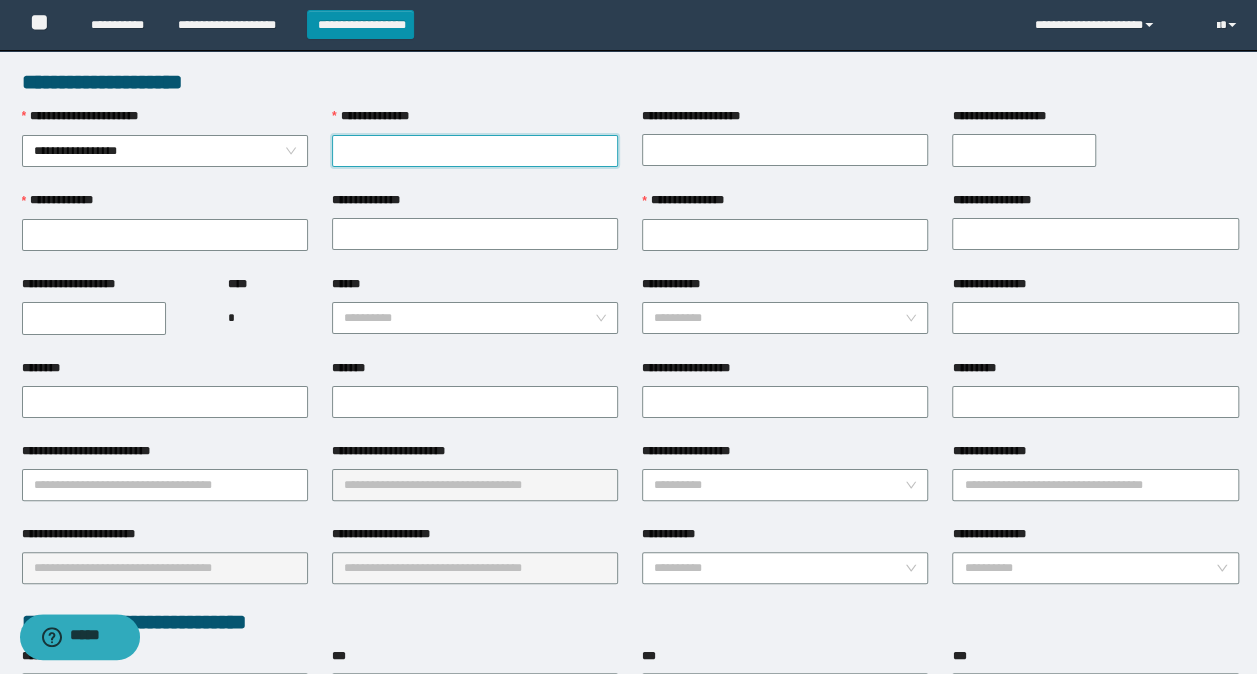 click on "**********" at bounding box center (475, 151) 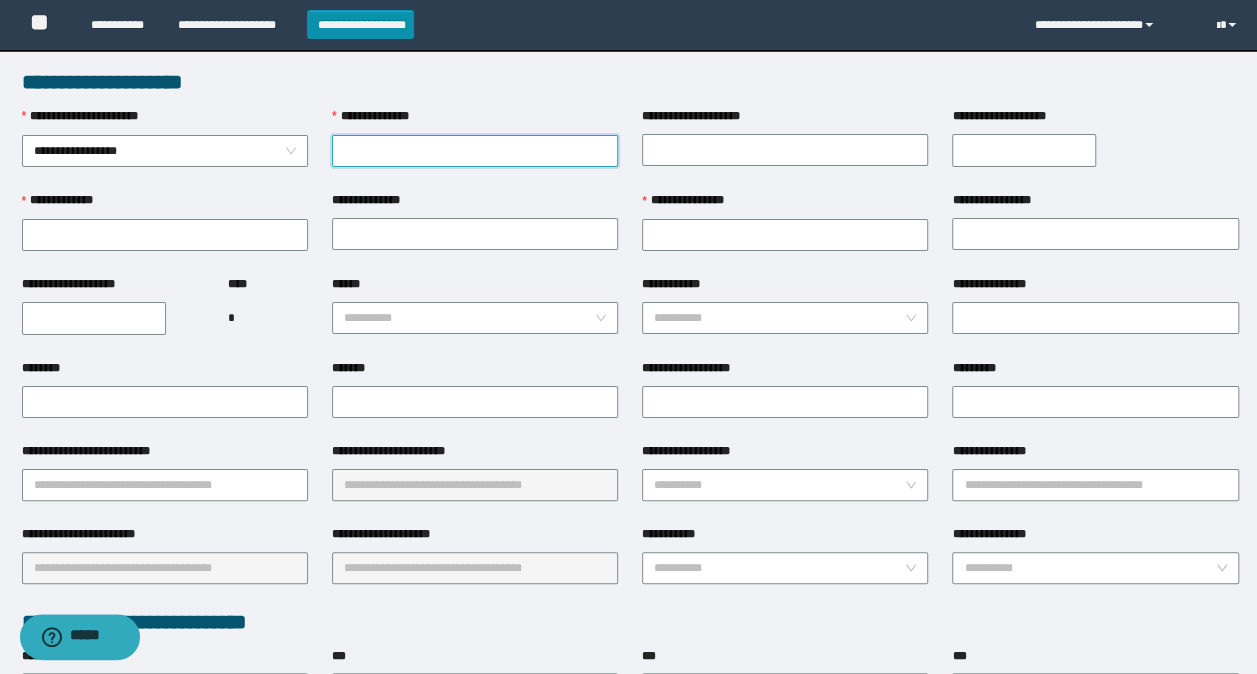 paste on "**********" 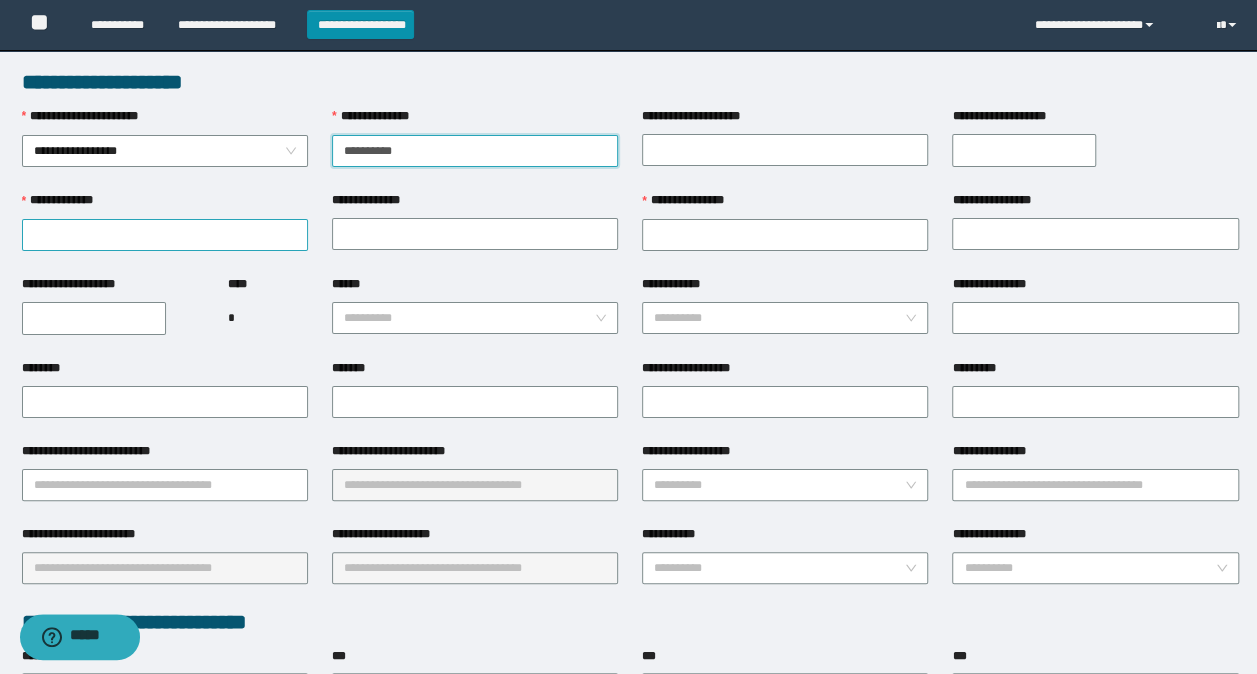 type on "**********" 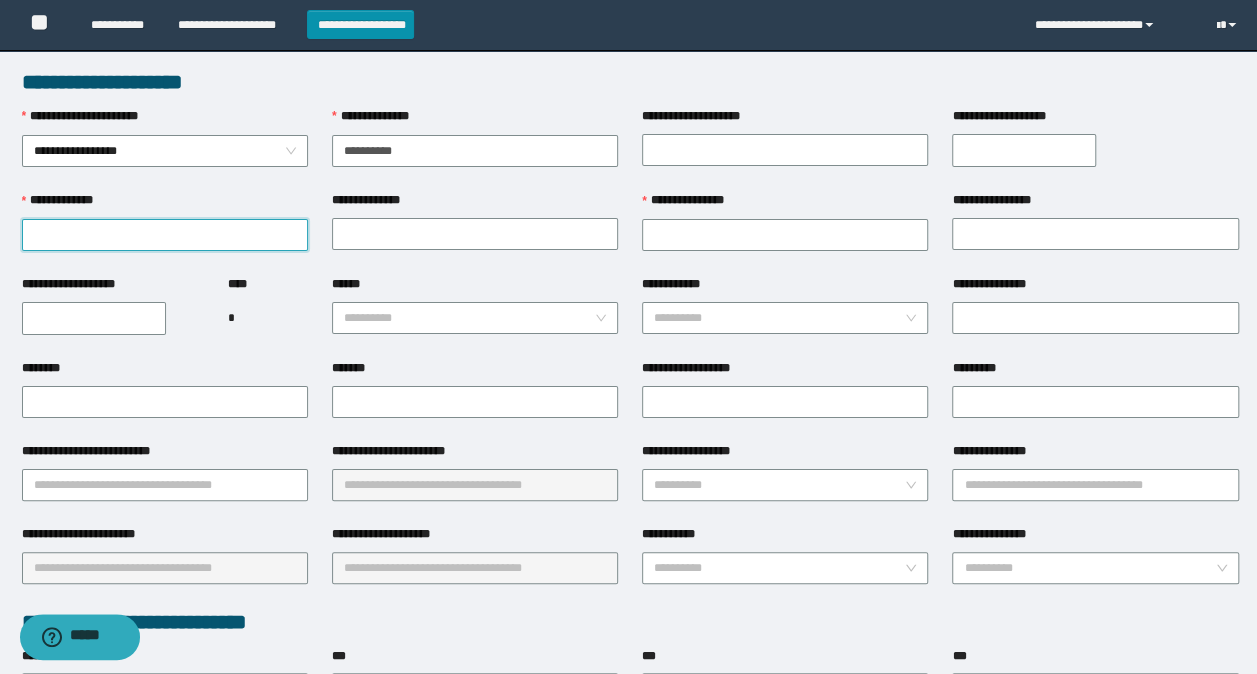 click on "**********" at bounding box center (165, 235) 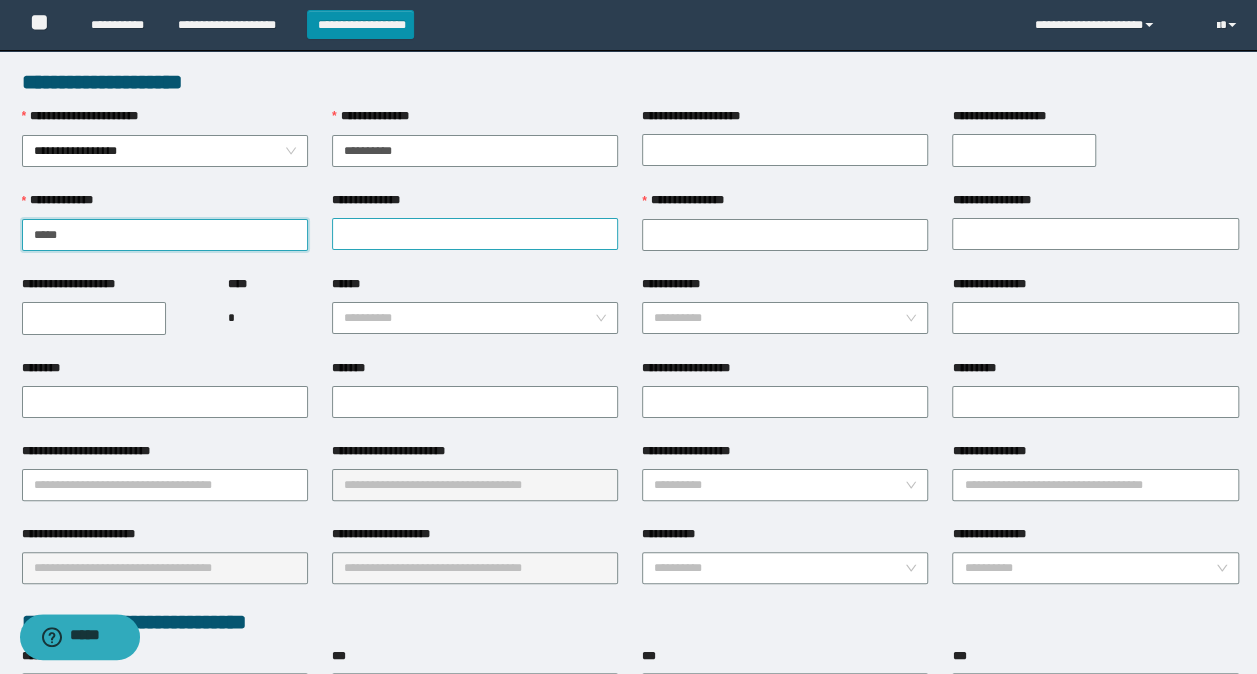 type on "****" 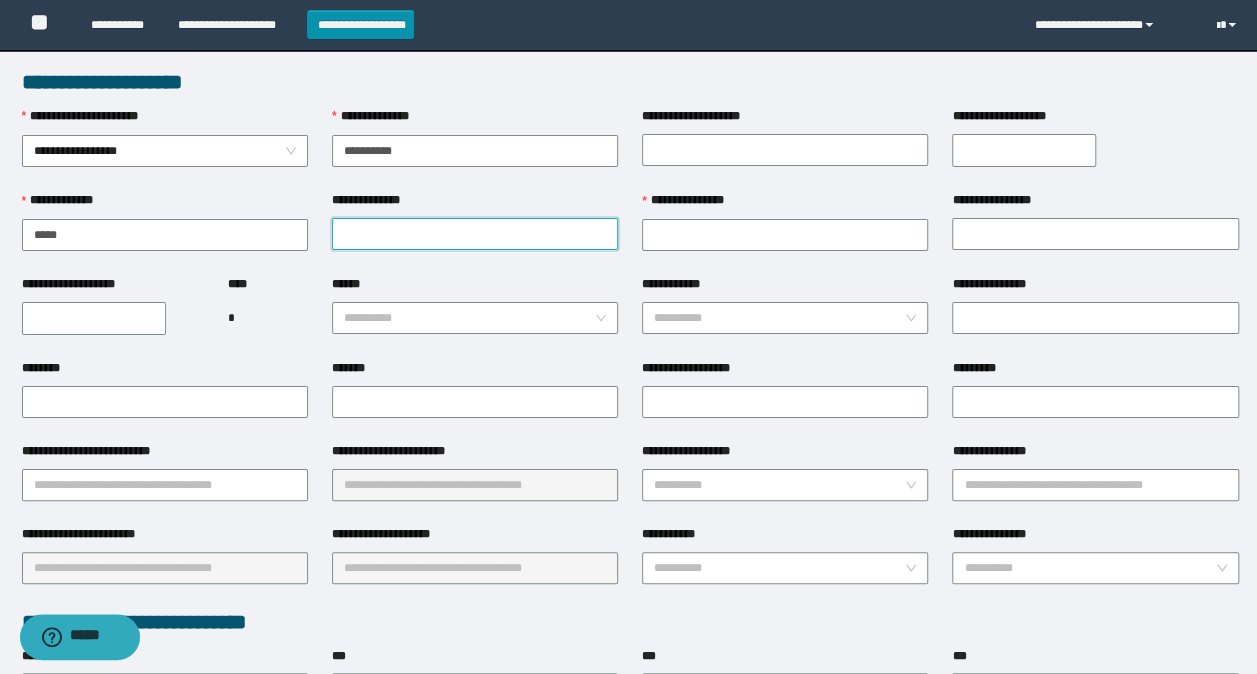 click on "**********" at bounding box center (475, 234) 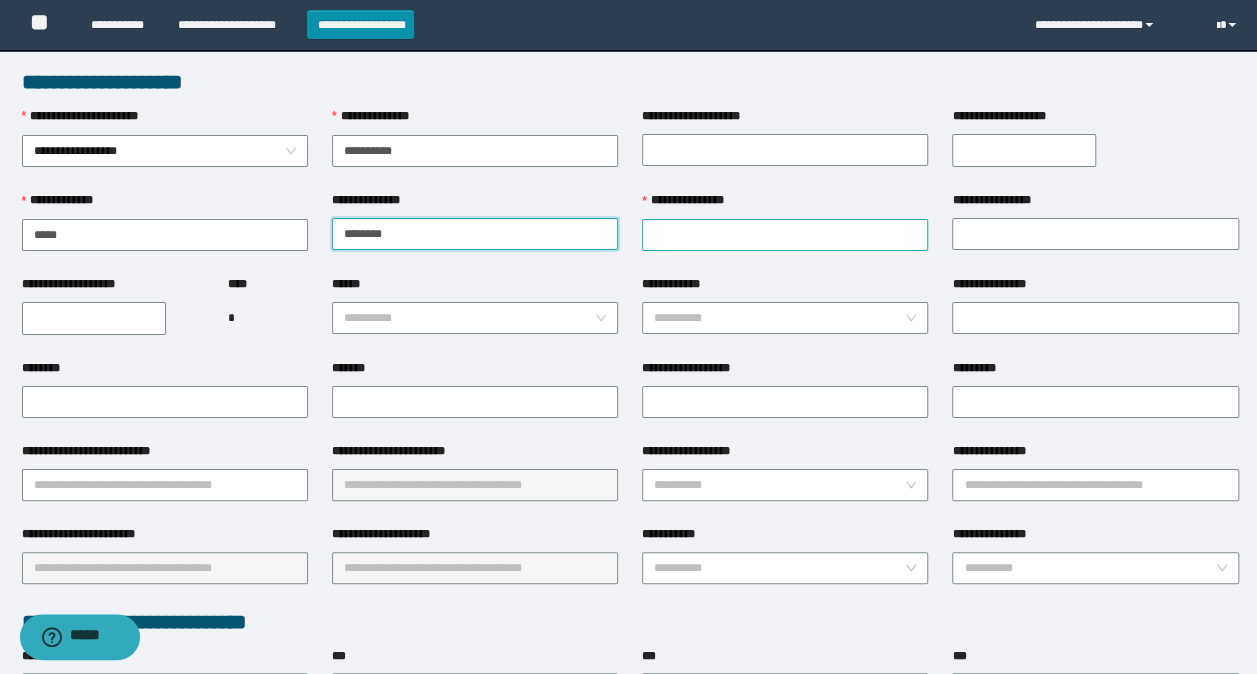 type on "*******" 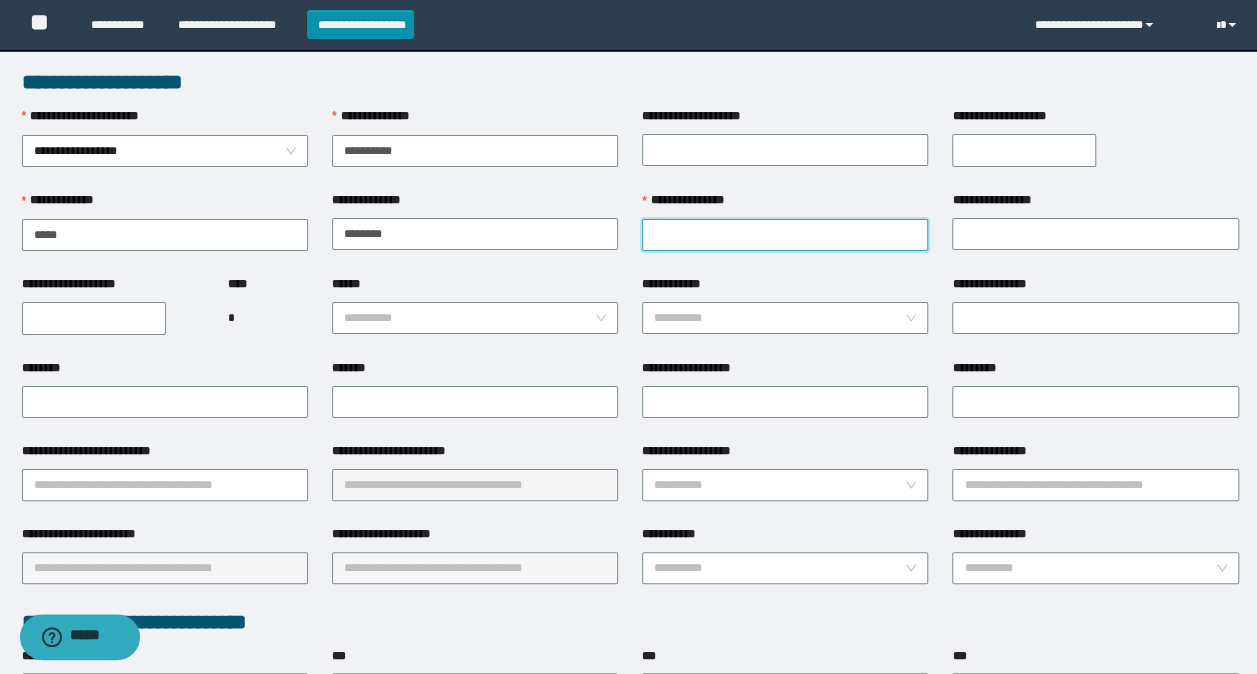 click on "**********" at bounding box center (785, 235) 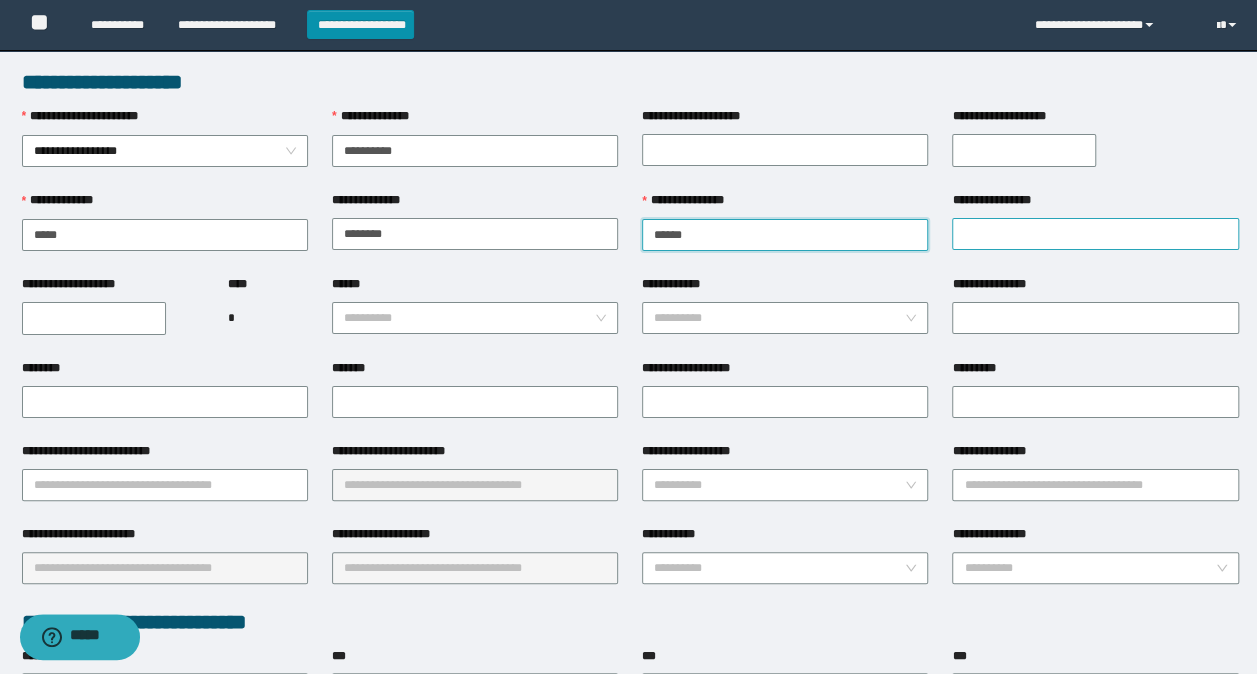 type on "******" 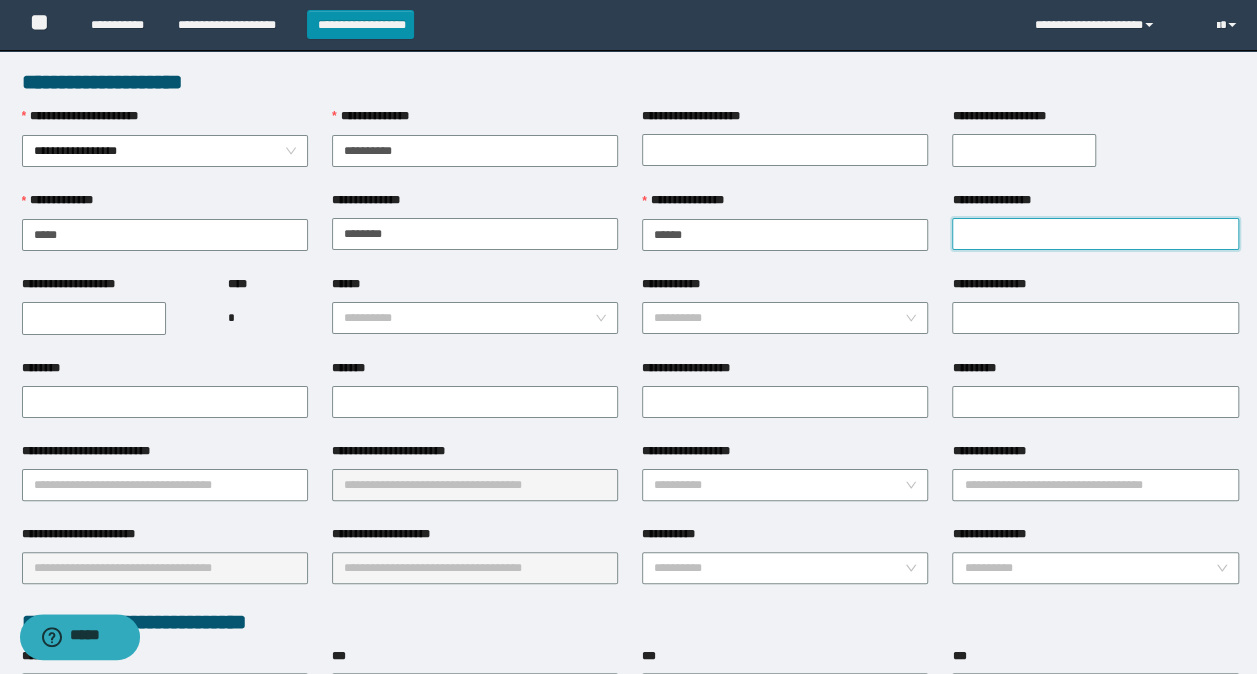 click on "**********" at bounding box center (1095, 234) 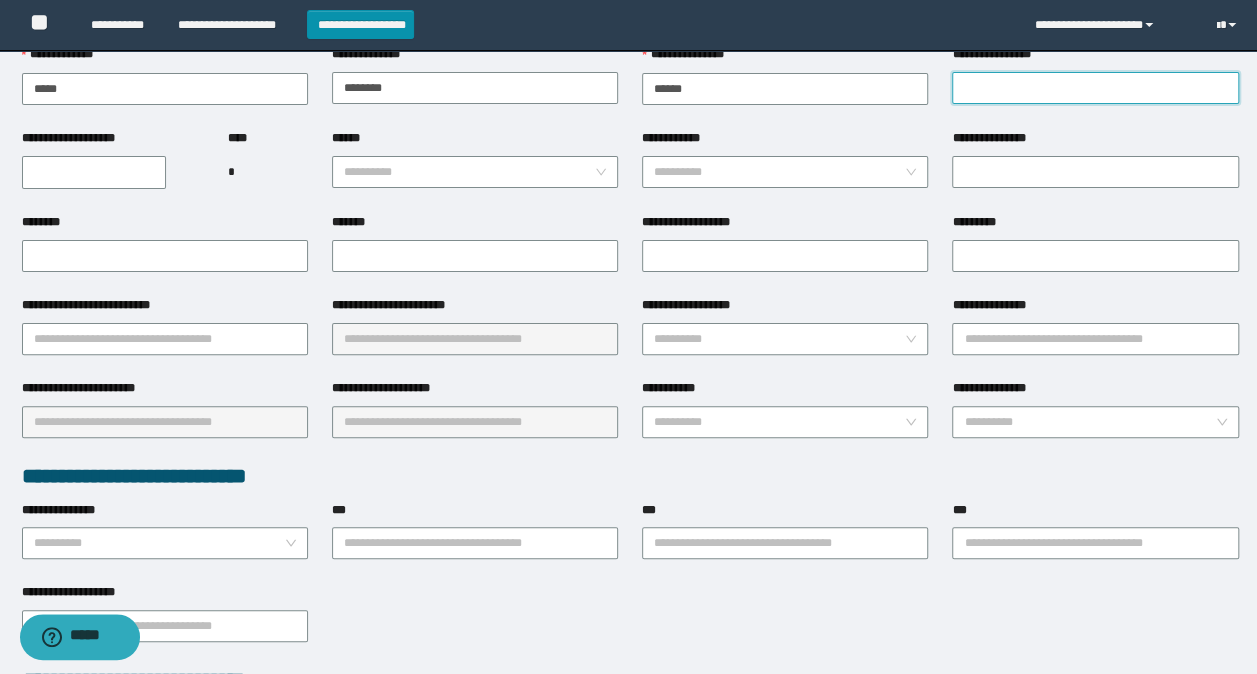 scroll, scrollTop: 386, scrollLeft: 0, axis: vertical 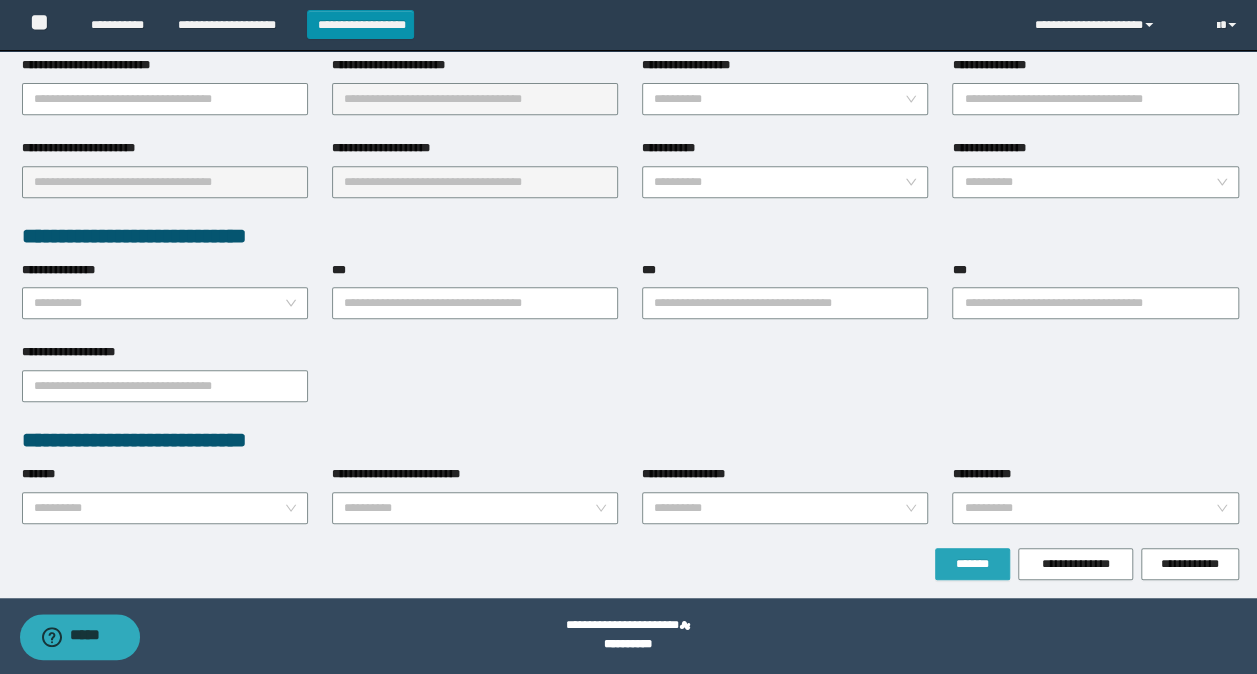 click on "*******" at bounding box center (972, 564) 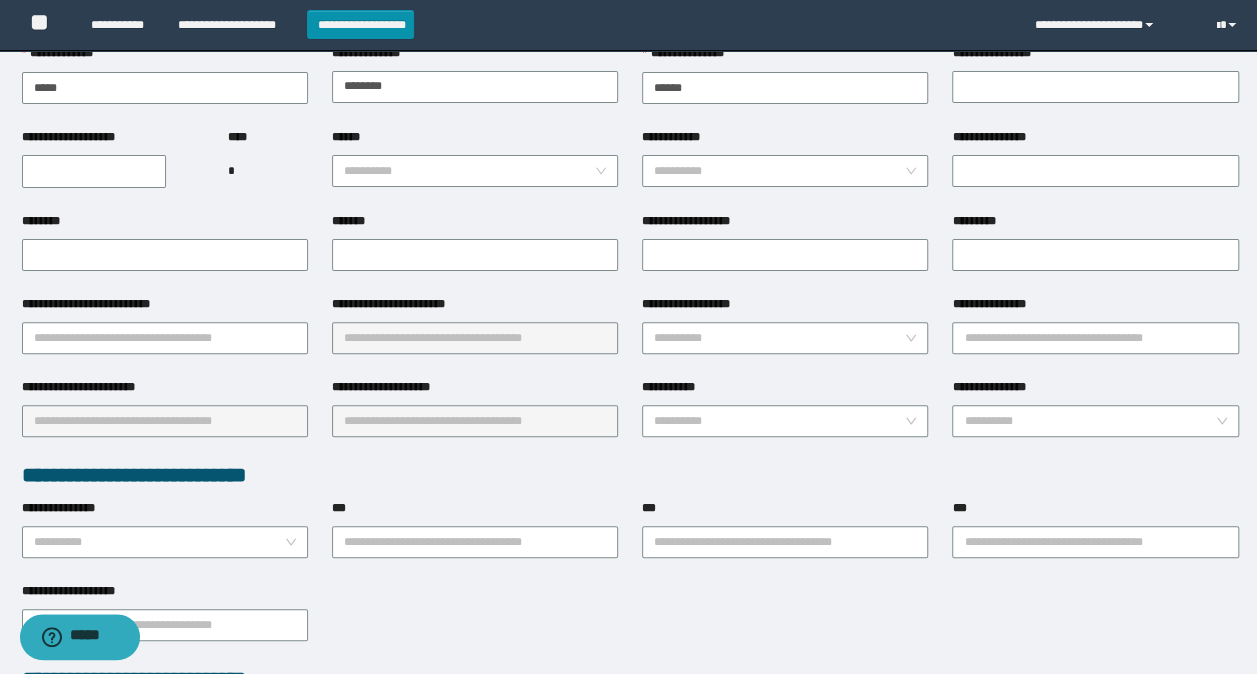 scroll, scrollTop: 400, scrollLeft: 0, axis: vertical 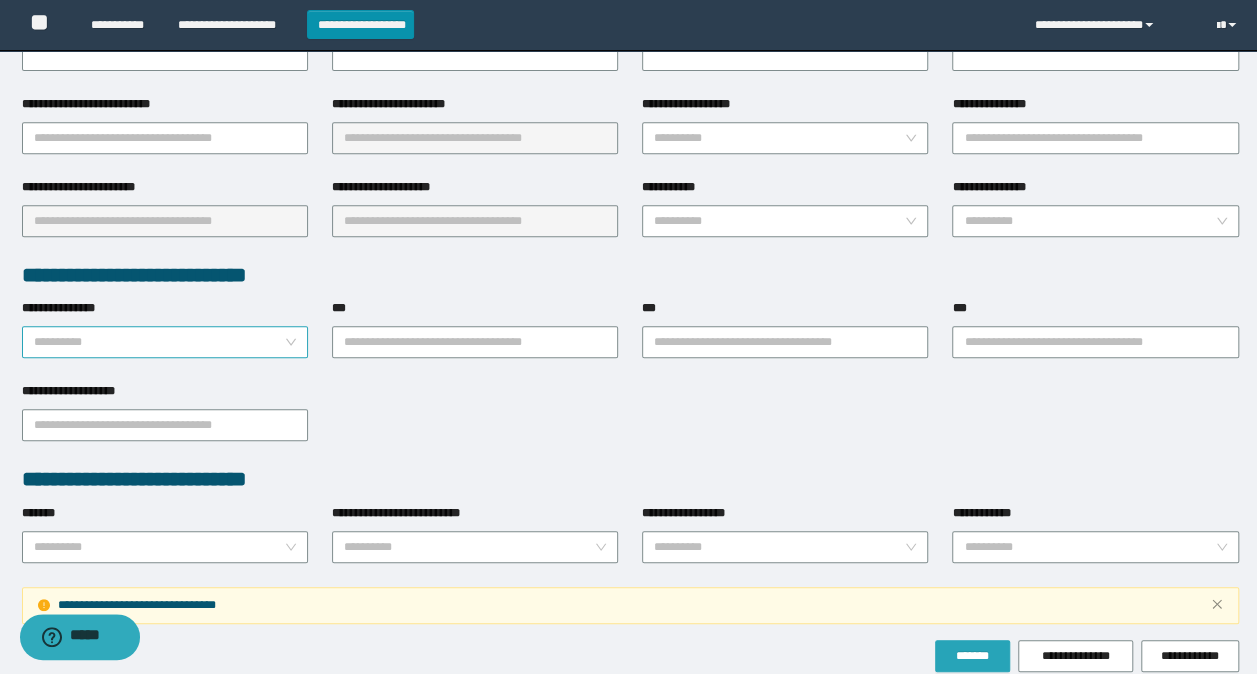 click on "**********" at bounding box center [165, 342] 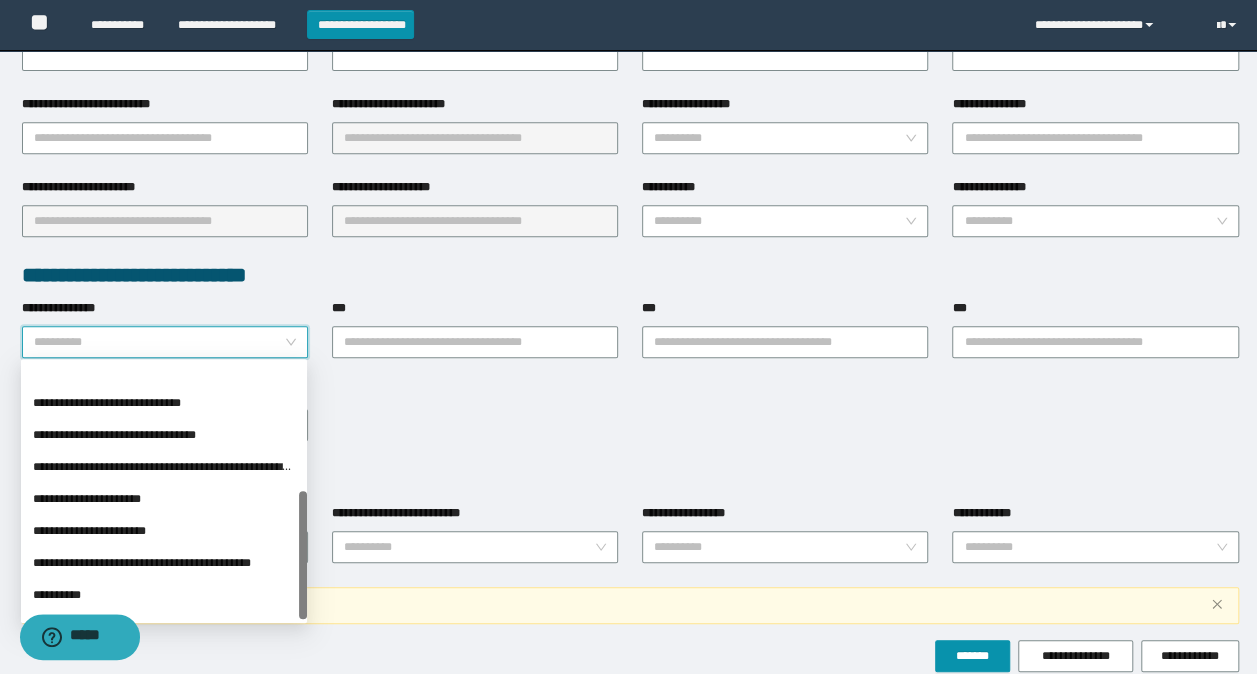 scroll, scrollTop: 256, scrollLeft: 0, axis: vertical 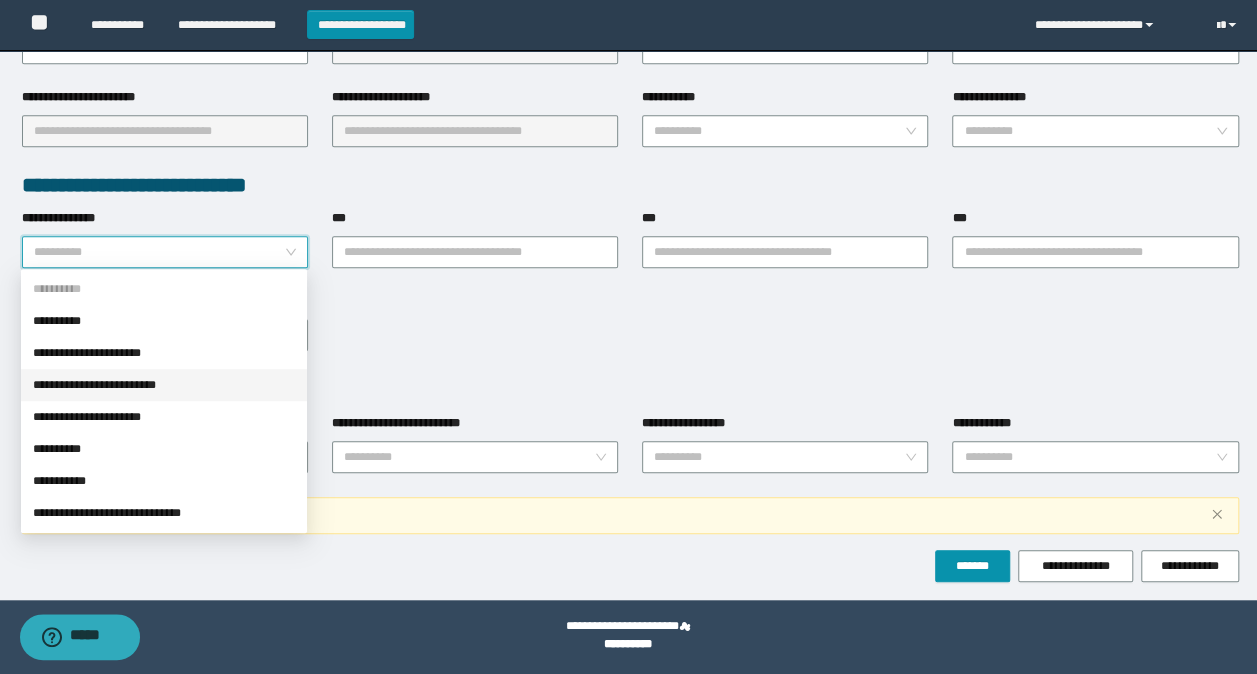 click on "**********" at bounding box center (164, 385) 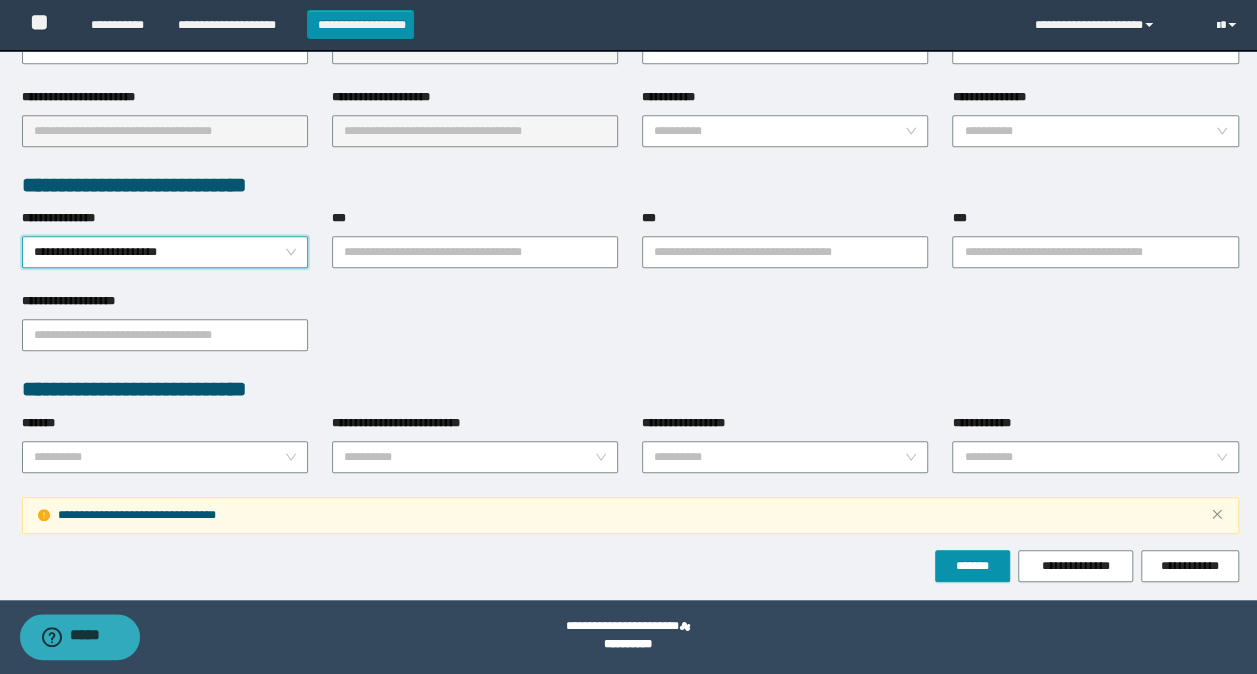 click on "**********" at bounding box center [165, 250] 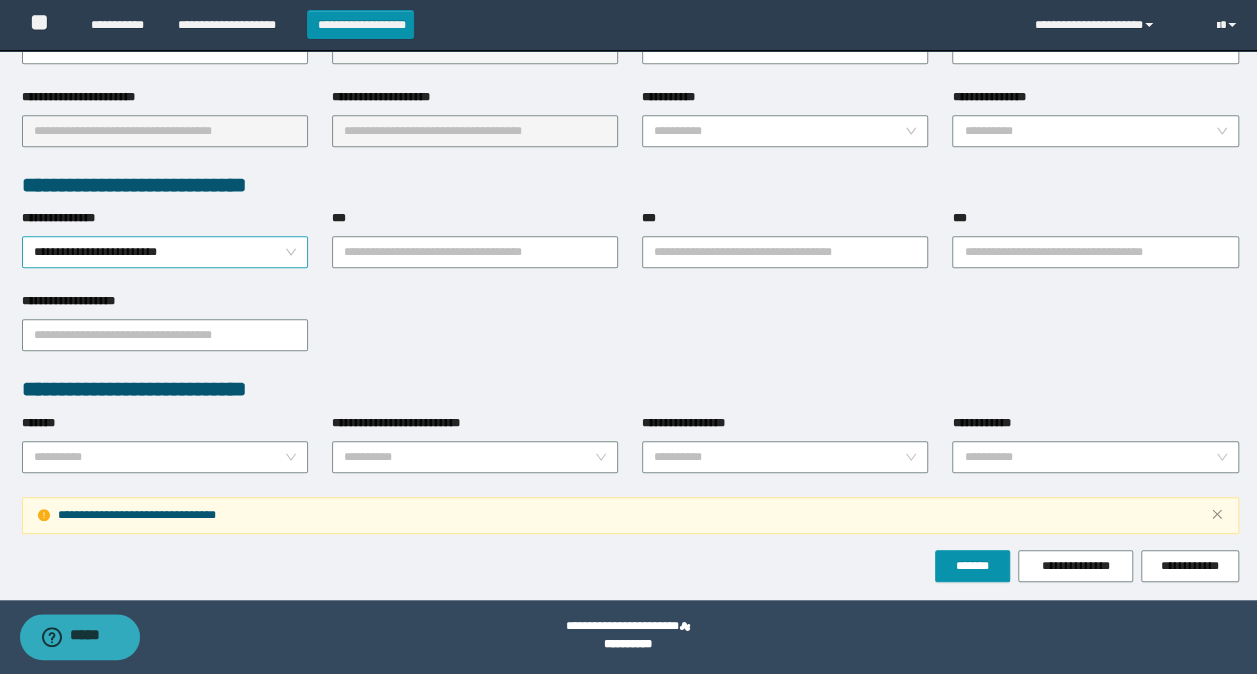 click on "**********" at bounding box center (165, 252) 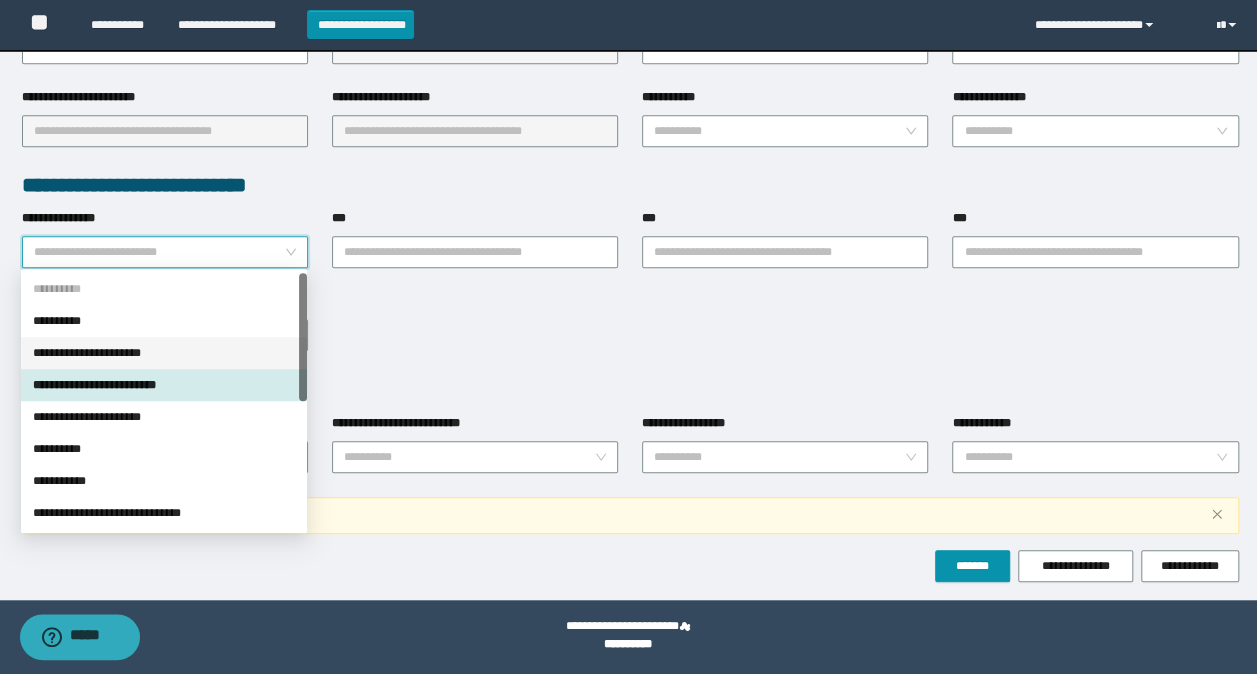 click on "**********" at bounding box center [164, 353] 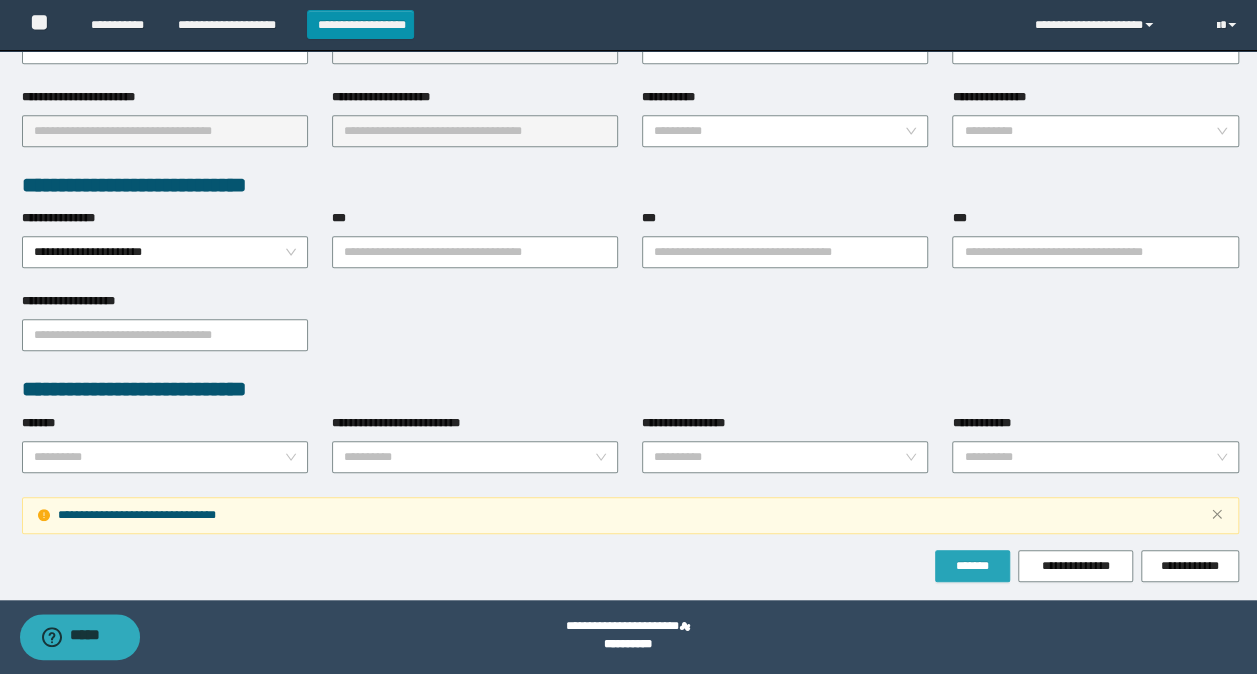click on "*******" at bounding box center [972, 566] 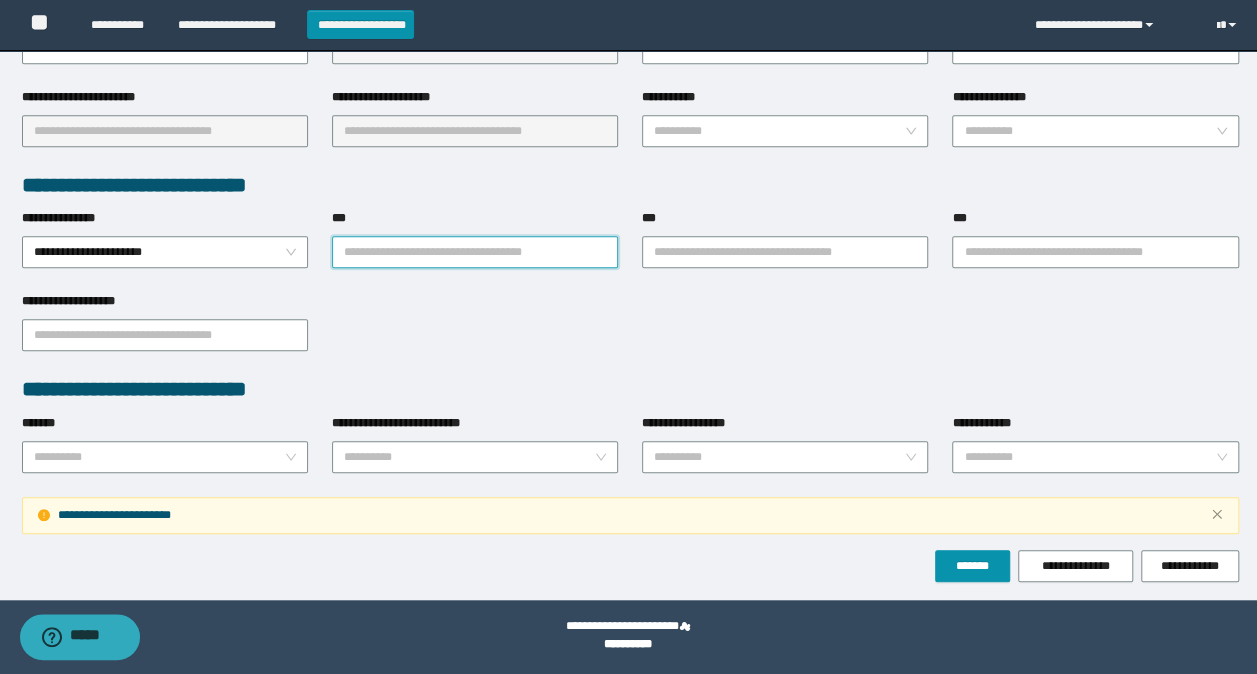 click on "***" at bounding box center (475, 252) 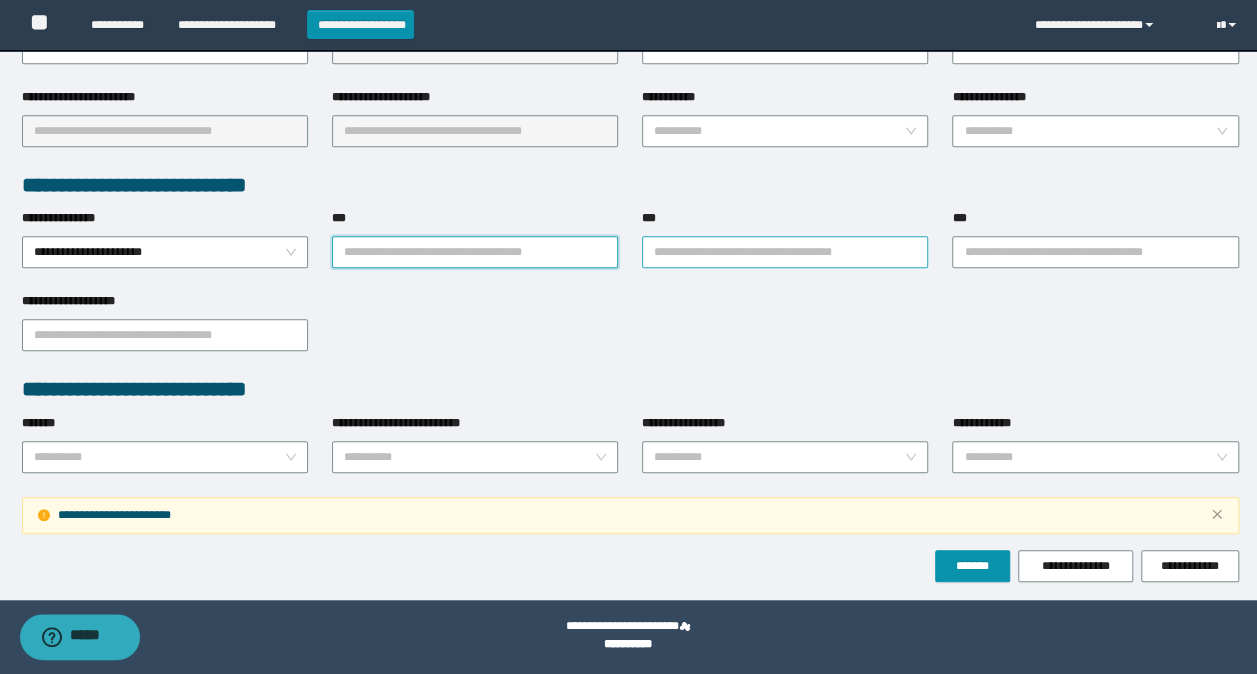 click on "**********" at bounding box center [785, 252] 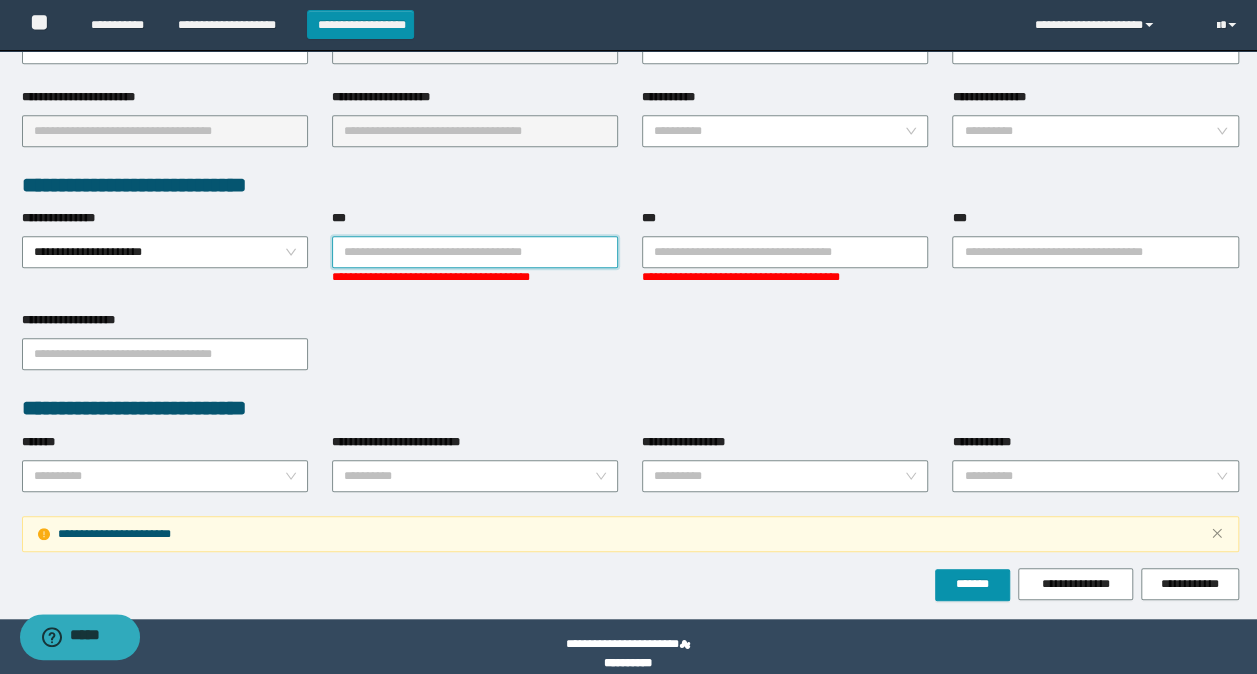 click on "***" at bounding box center [475, 252] 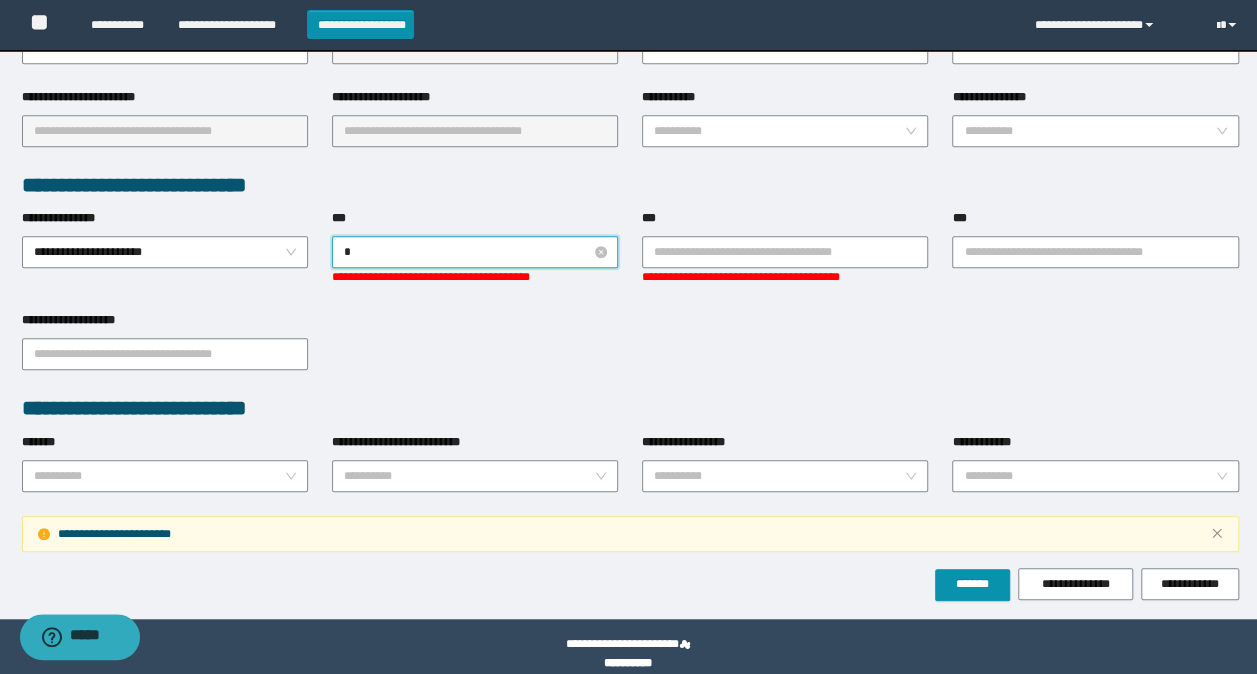 type on "**" 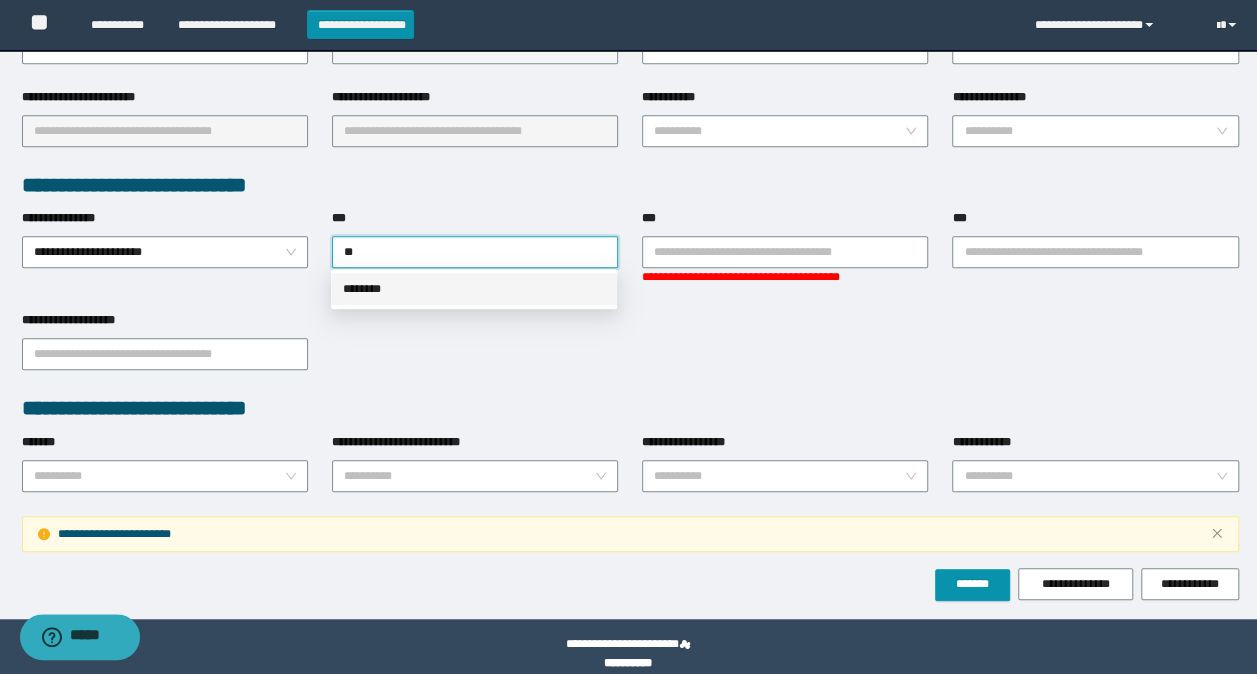 click on "********" at bounding box center [474, 289] 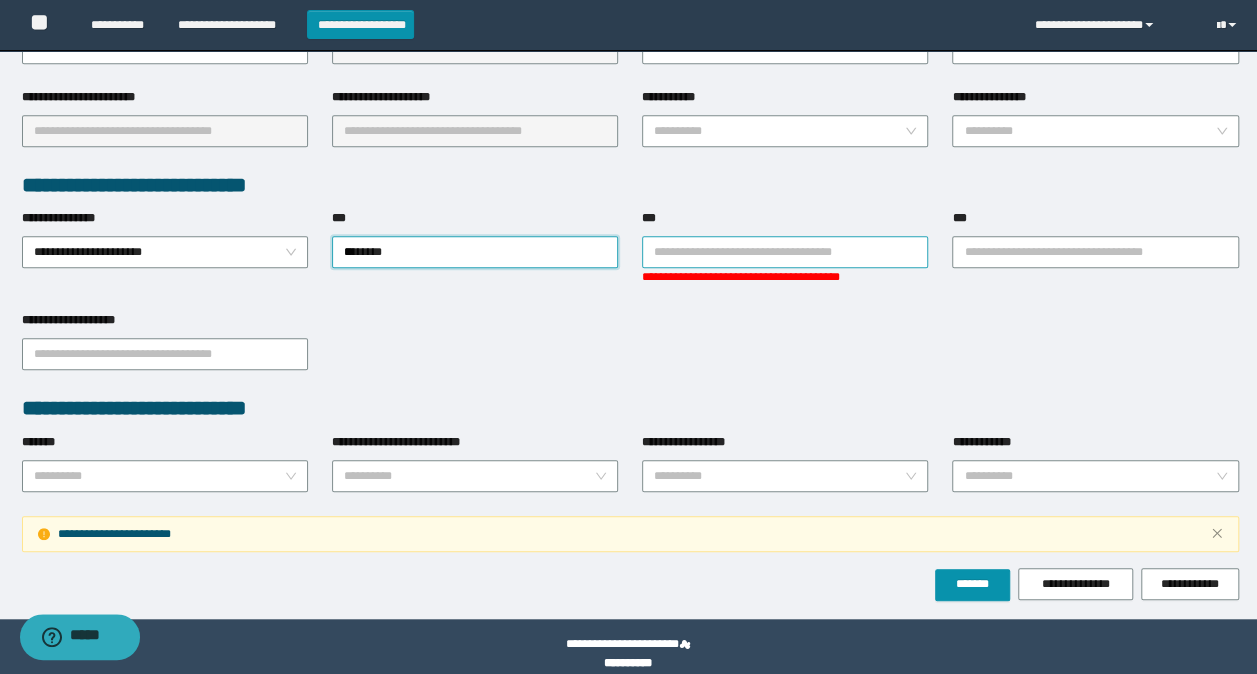 click on "***" at bounding box center (785, 252) 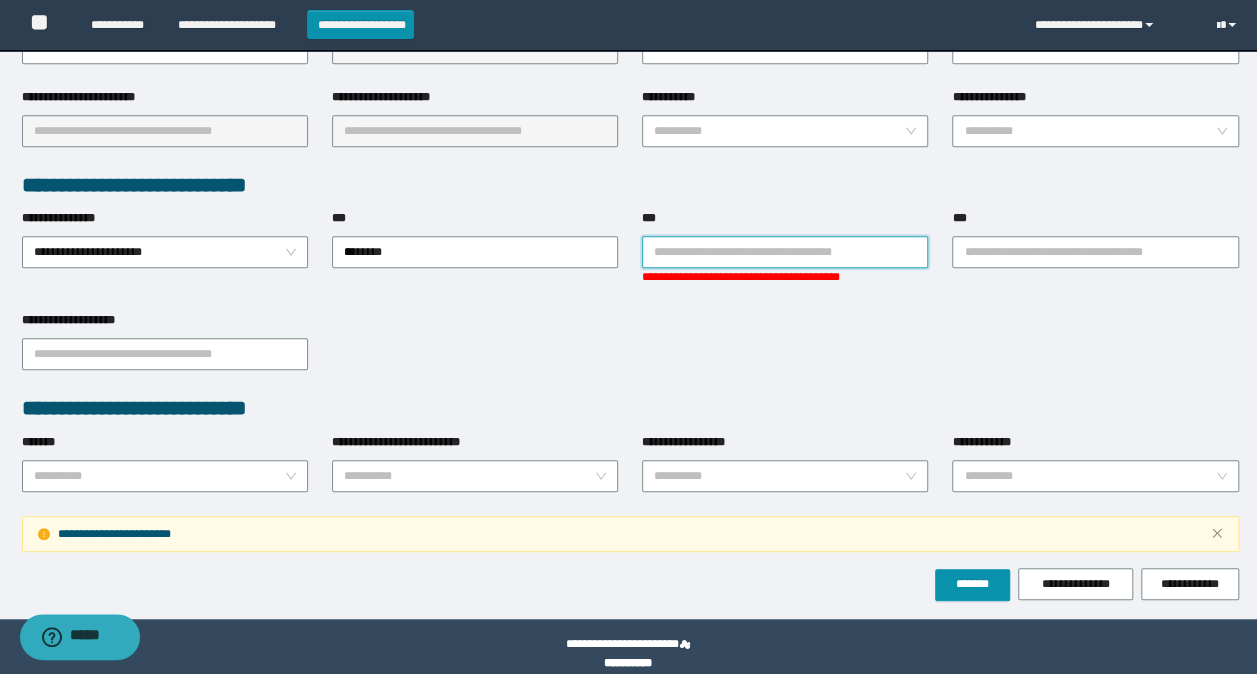 type on "*" 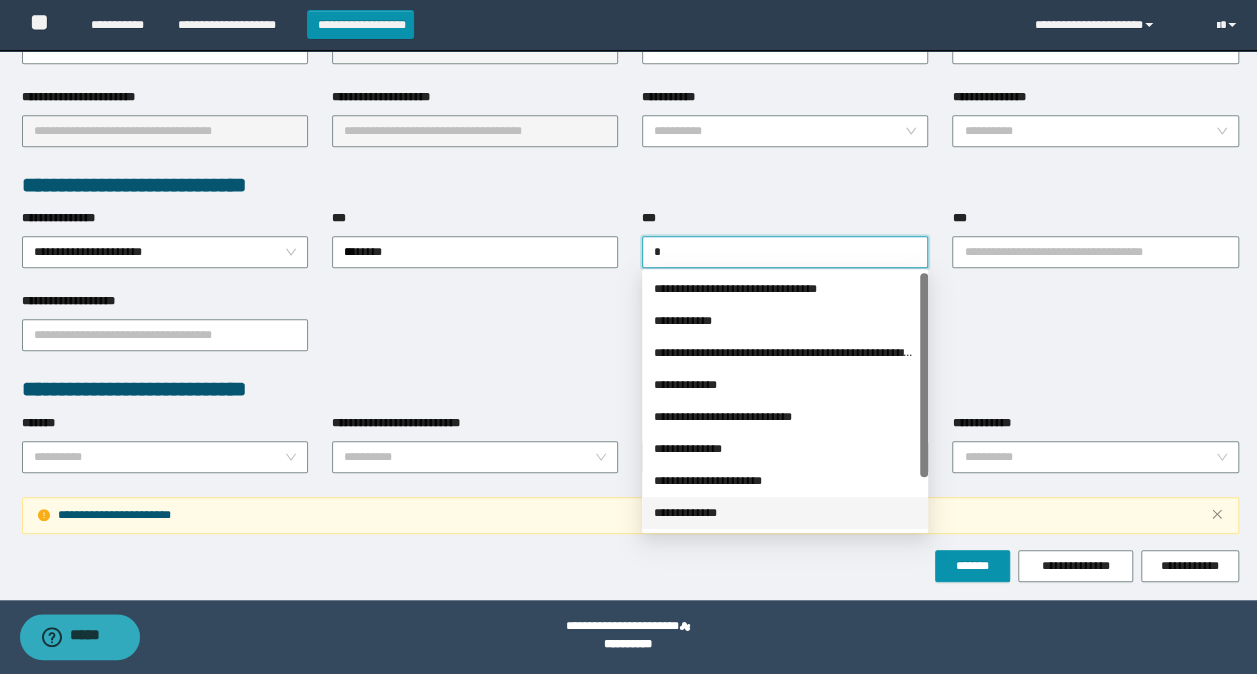 click on "**********" at bounding box center (785, 513) 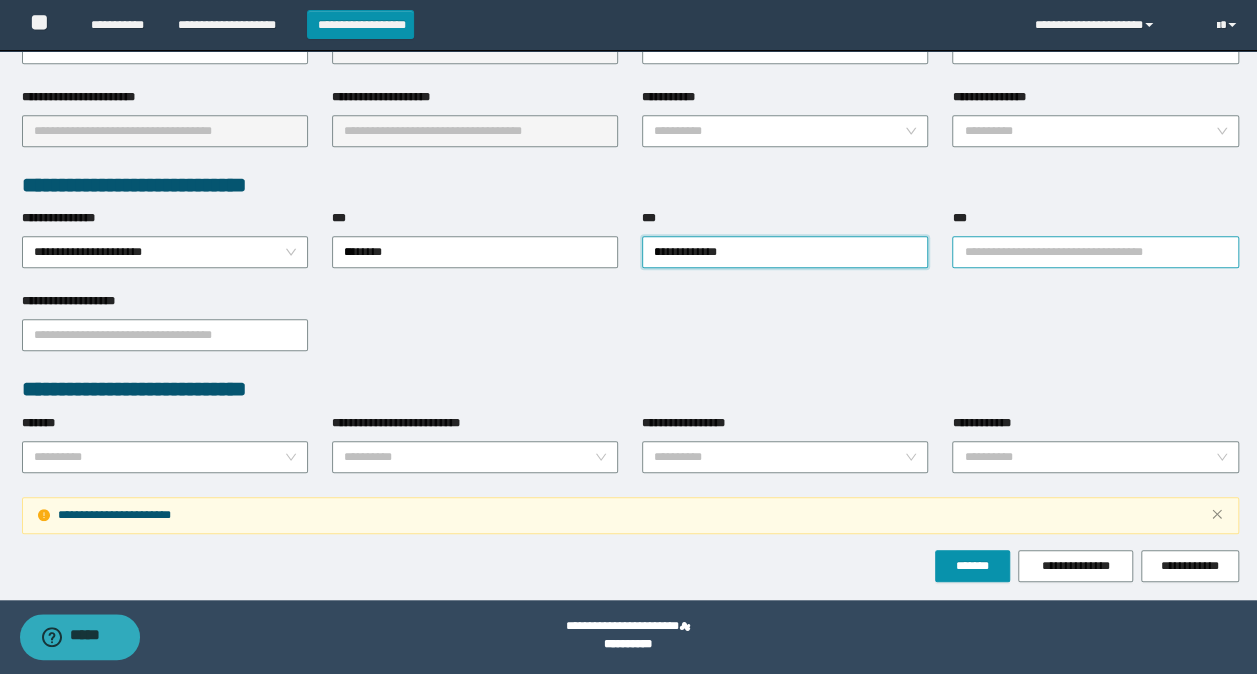click on "***" at bounding box center [1095, 252] 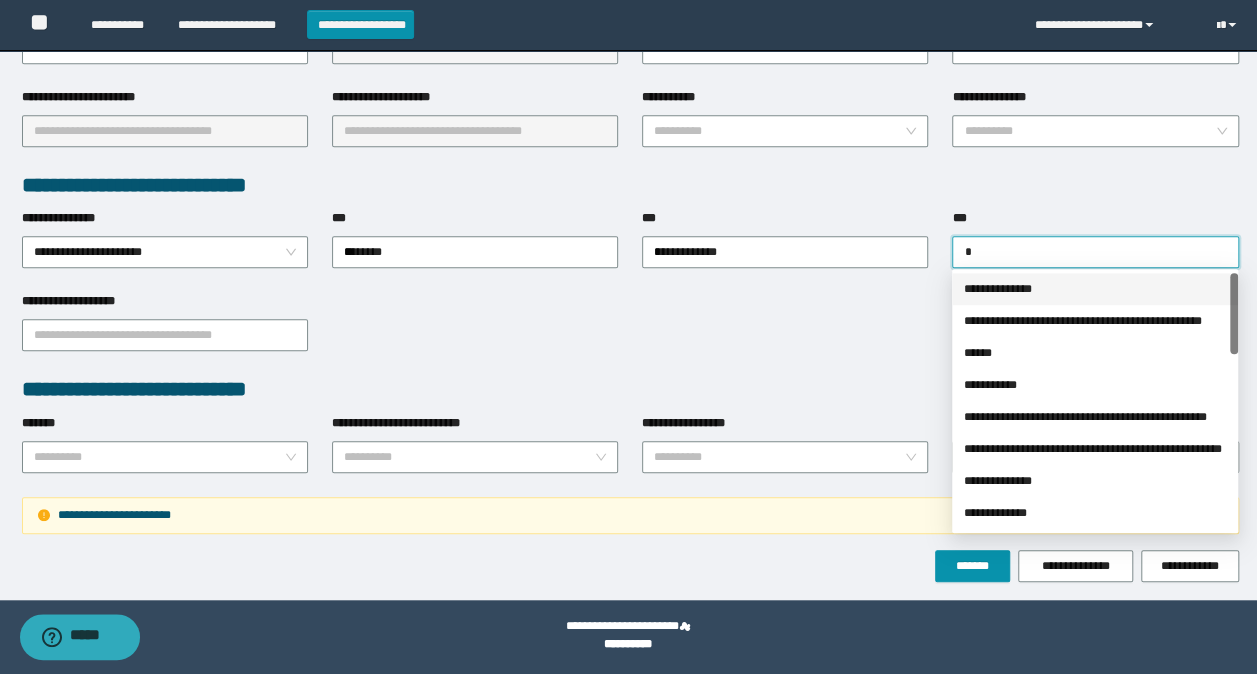 type on "**" 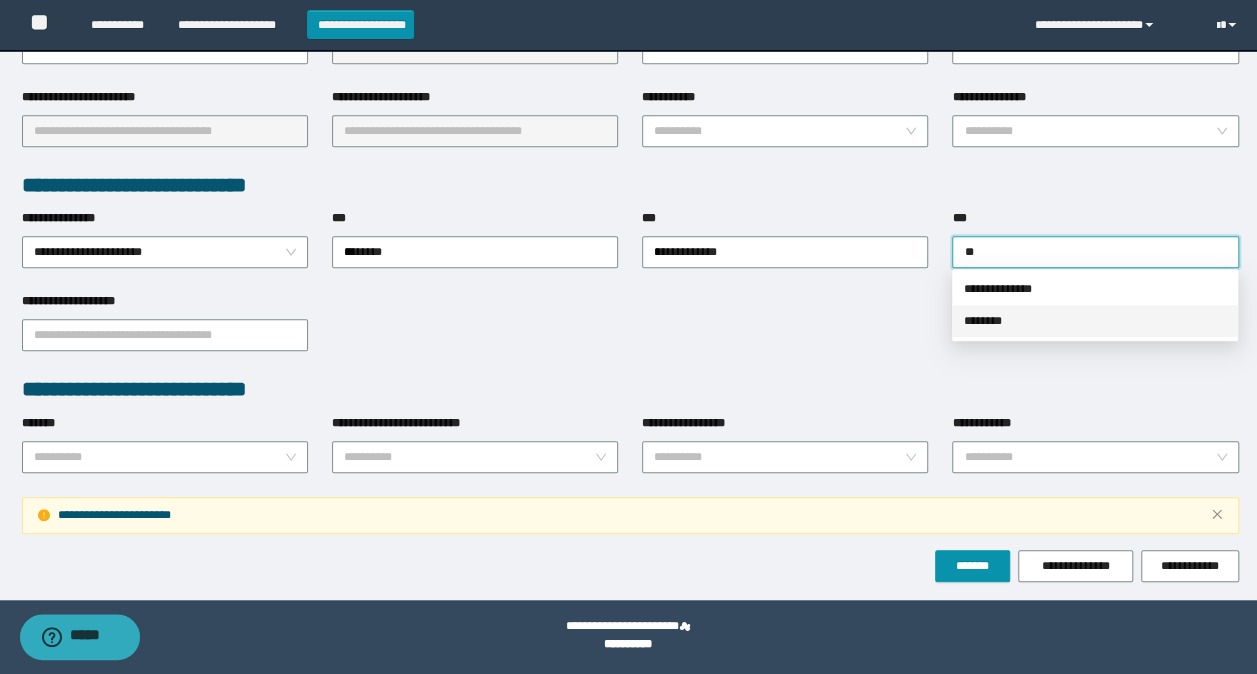 click on "********" at bounding box center [1095, 321] 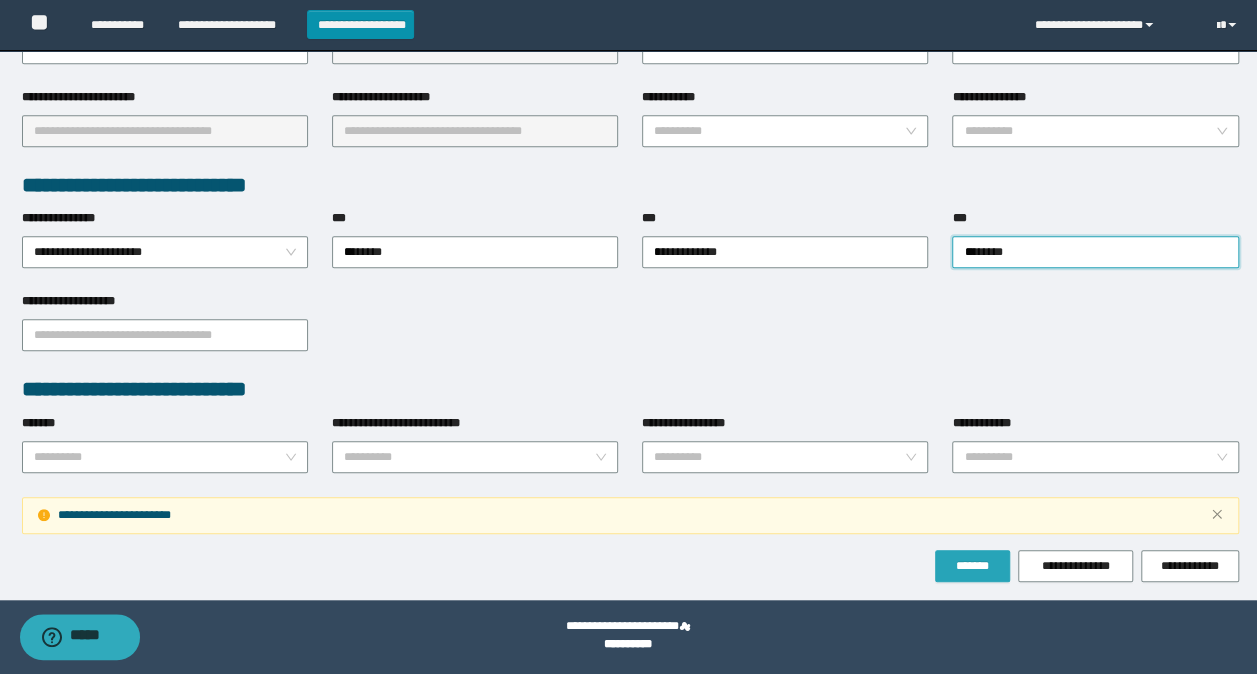 click on "*******" at bounding box center [972, 566] 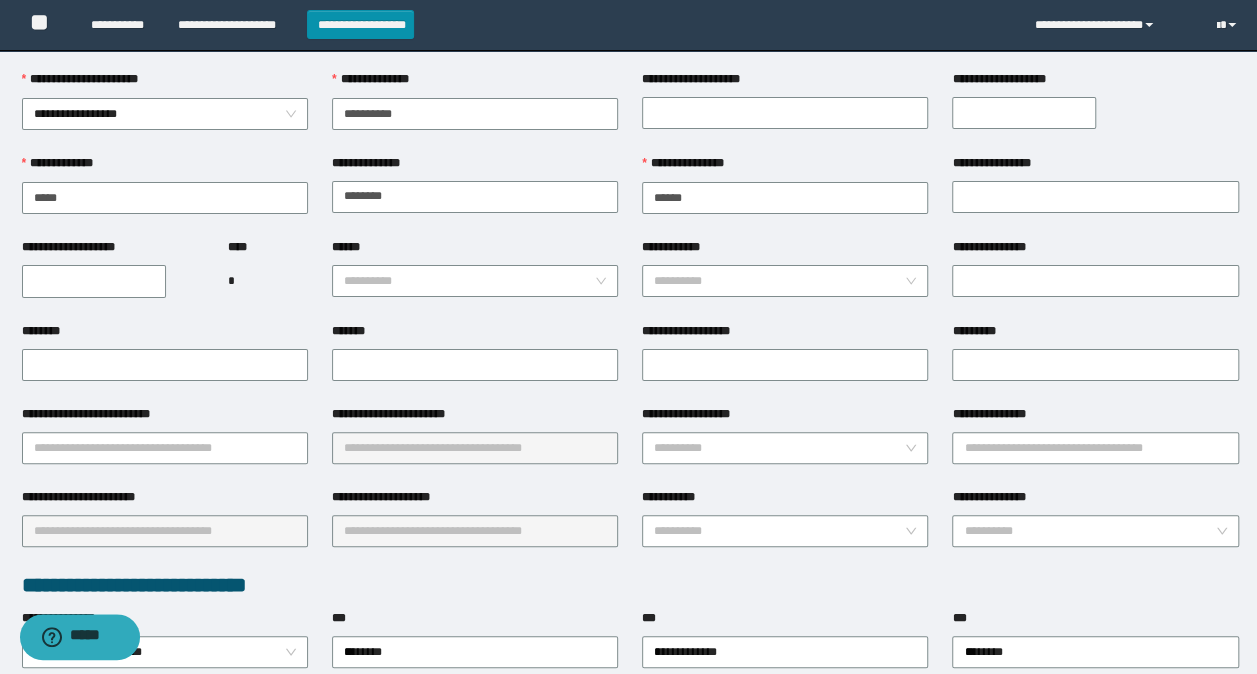 scroll, scrollTop: 0, scrollLeft: 0, axis: both 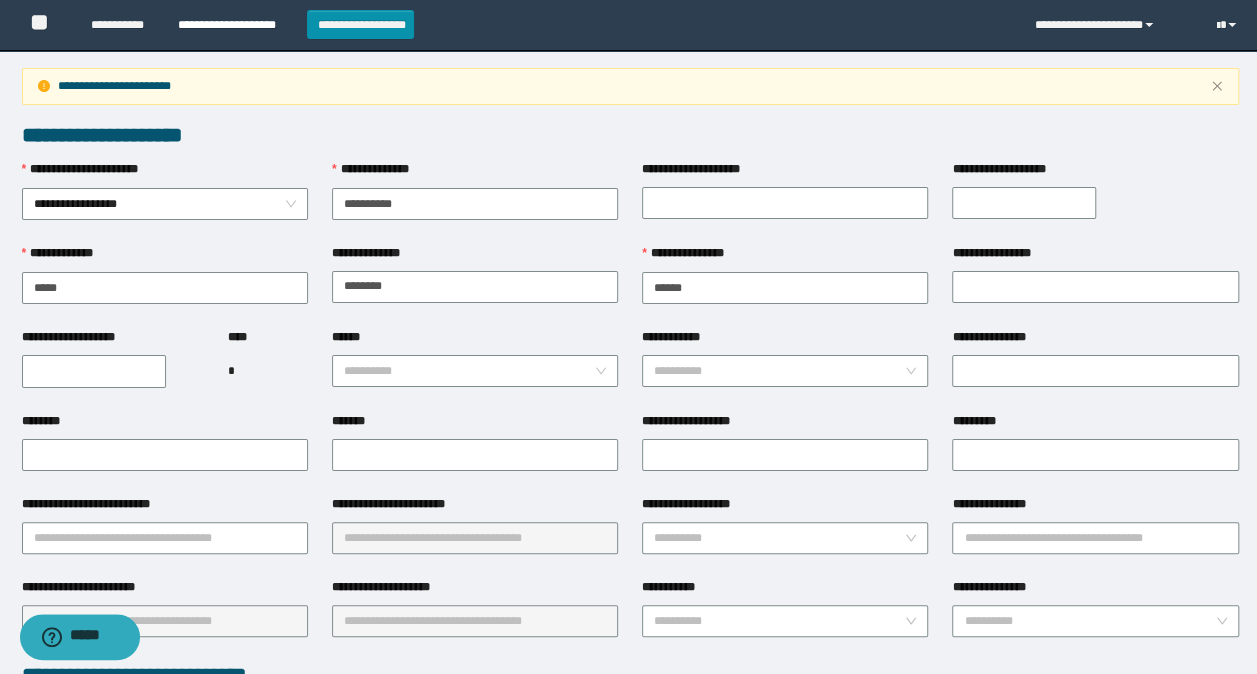 click on "**********" at bounding box center [234, 25] 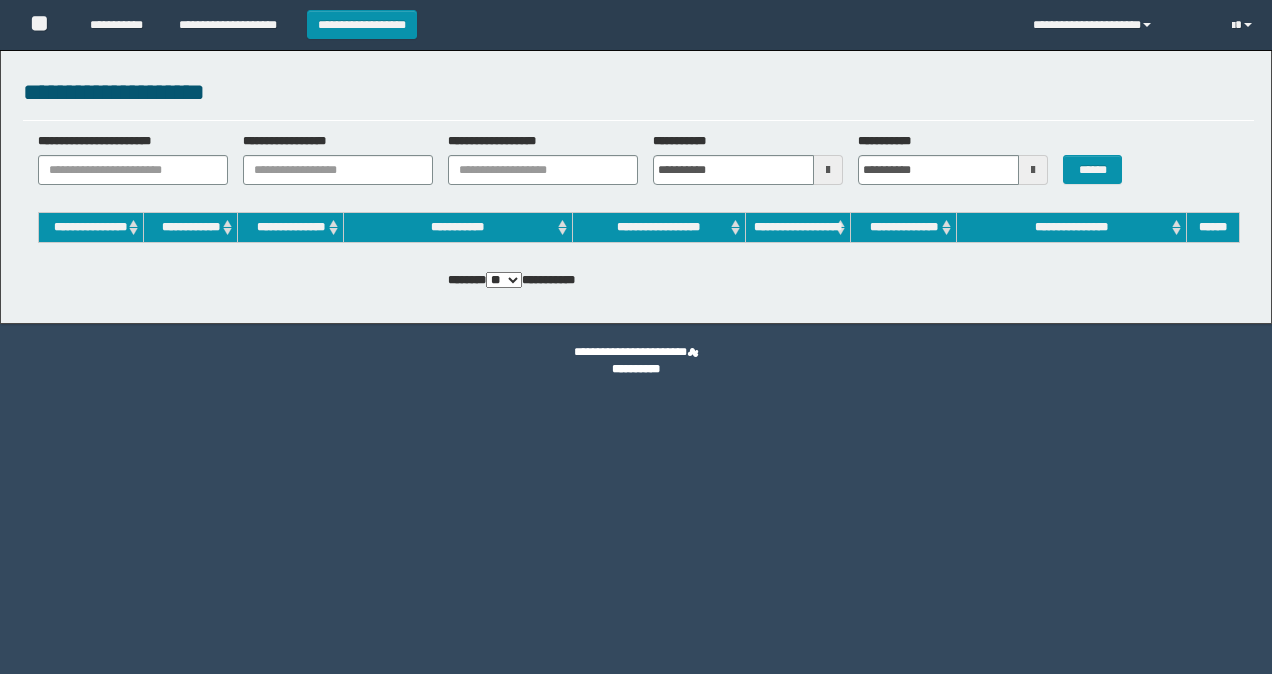 scroll, scrollTop: 0, scrollLeft: 0, axis: both 